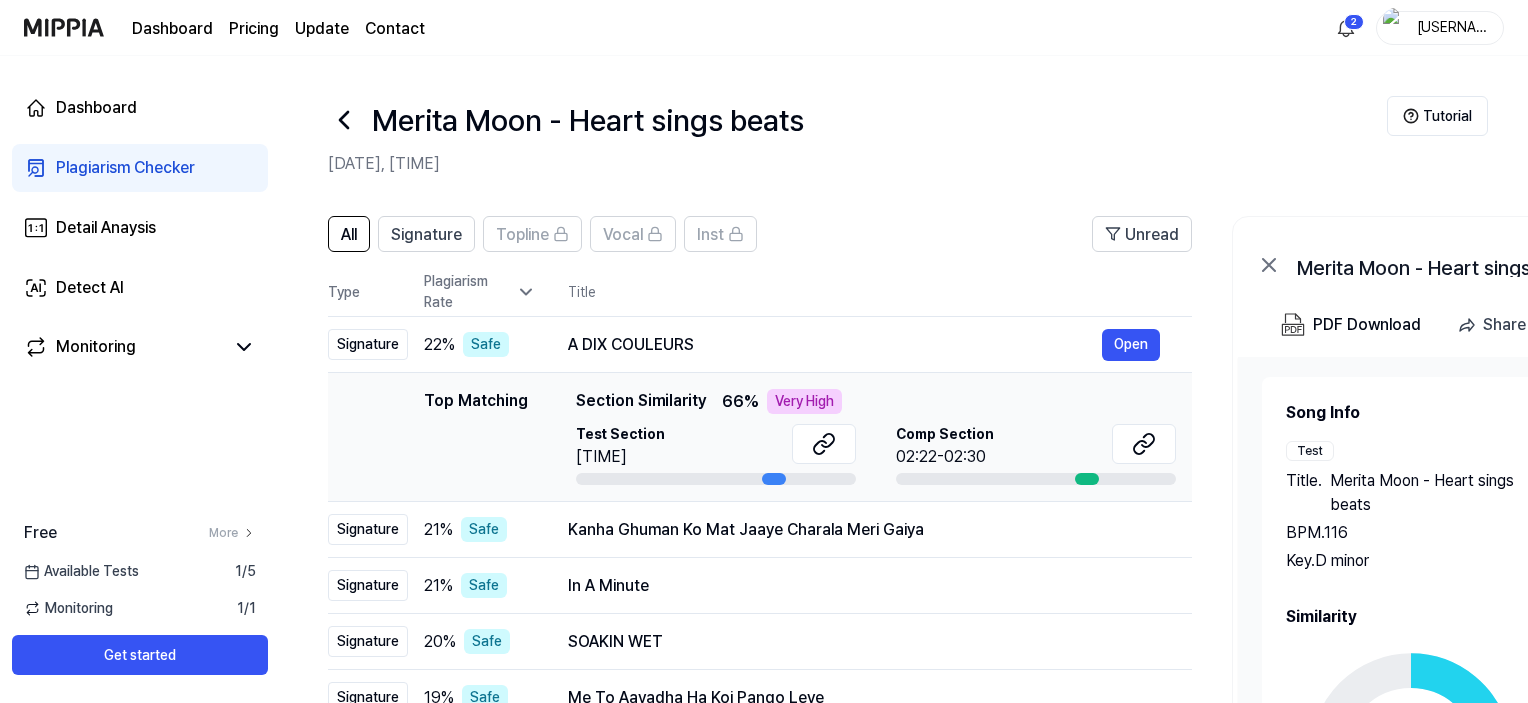 scroll, scrollTop: 72, scrollLeft: 0, axis: vertical 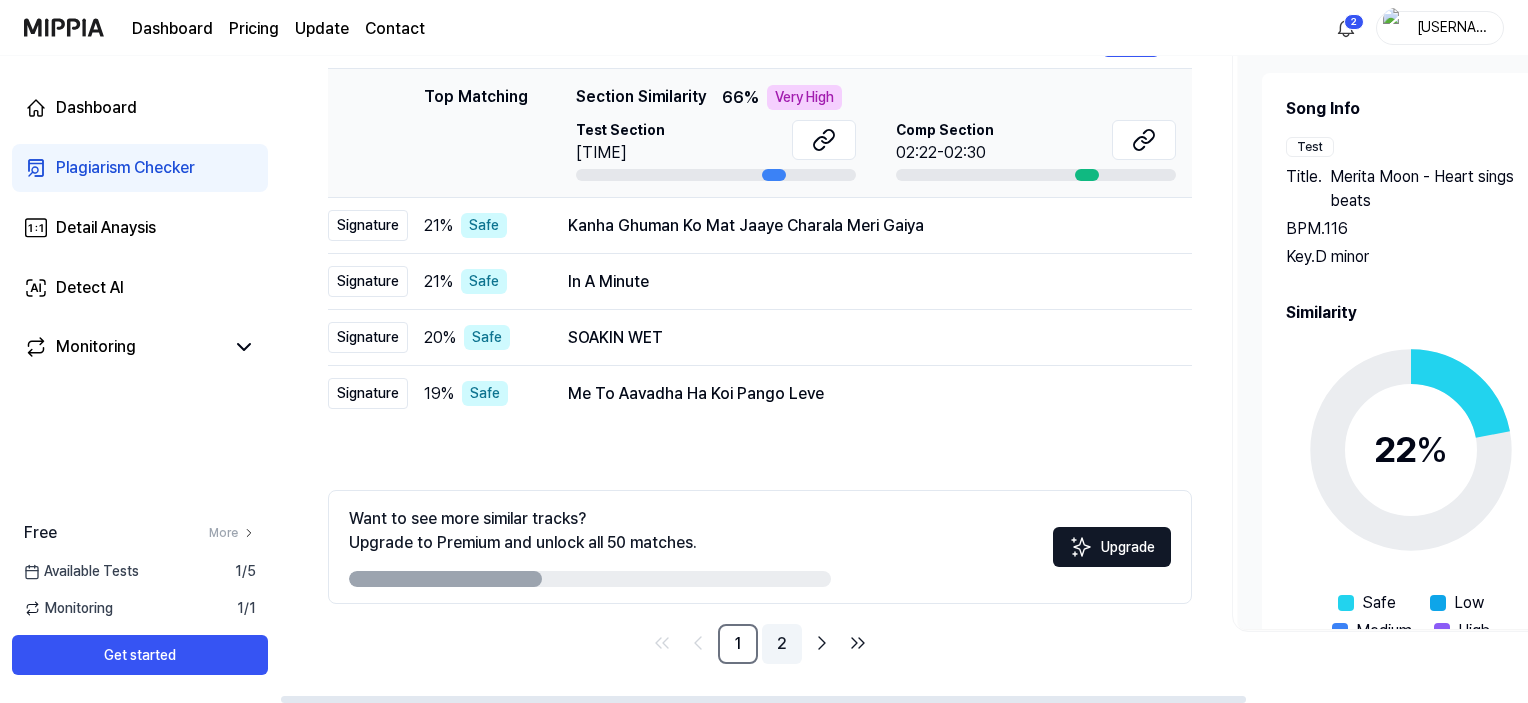 drag, startPoint x: 793, startPoint y: 643, endPoint x: 776, endPoint y: 503, distance: 141.02837 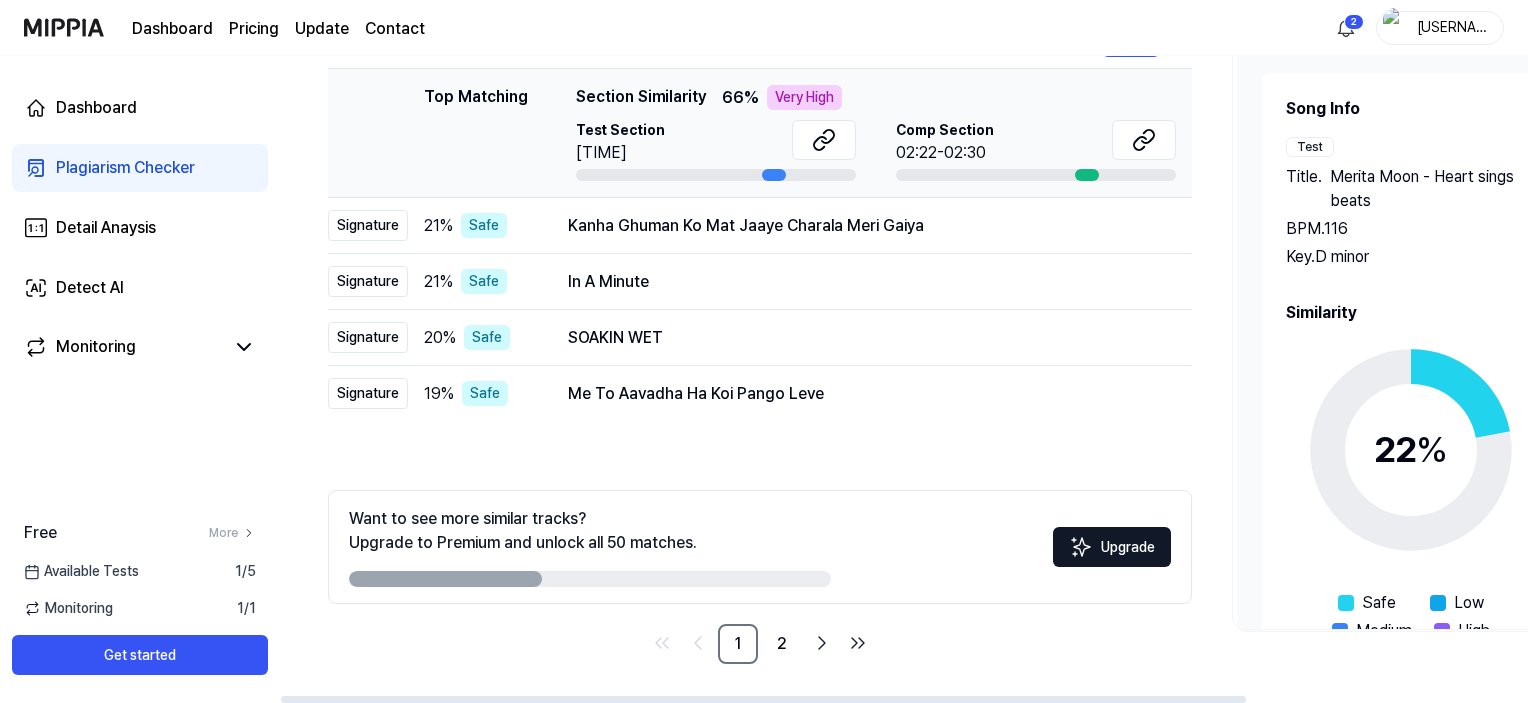 click on "2" at bounding box center (782, 644) 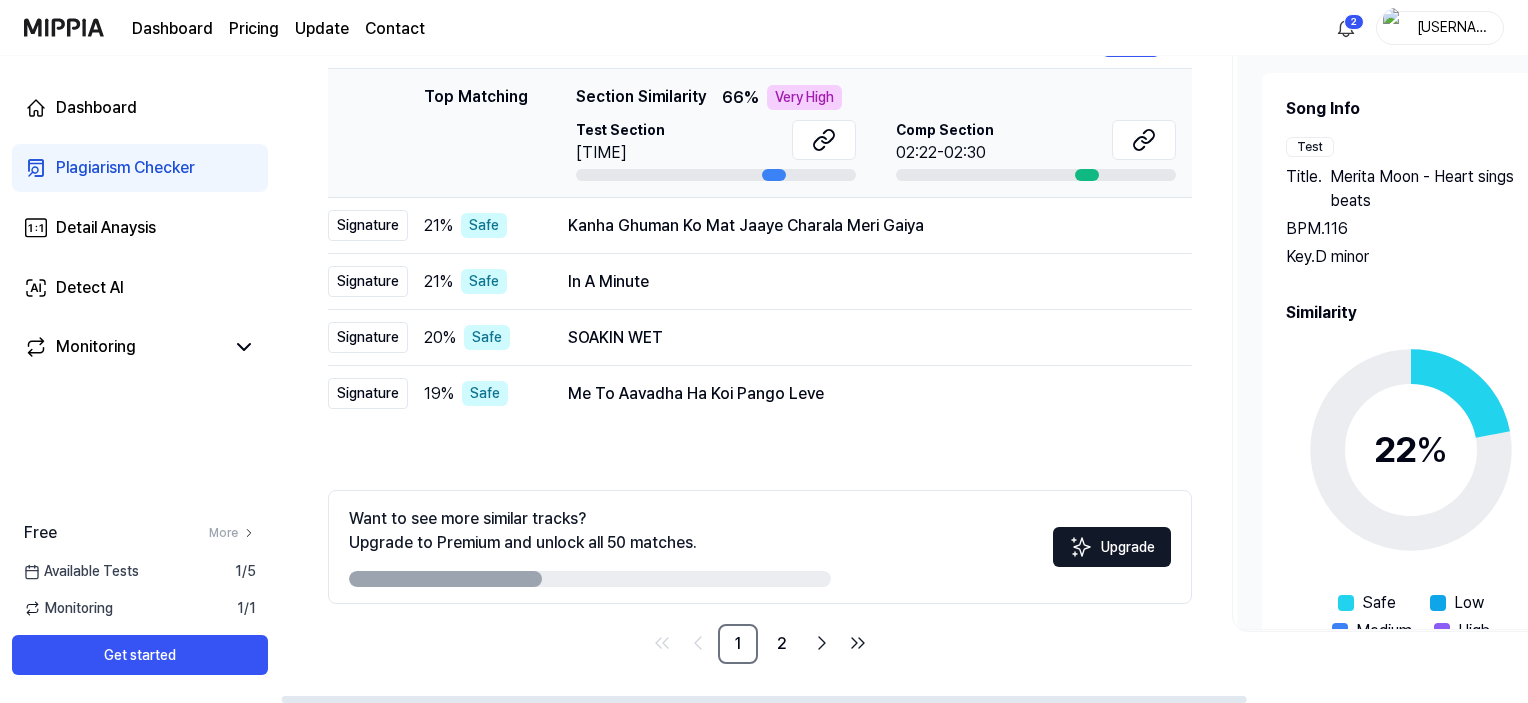 scroll, scrollTop: 0, scrollLeft: 0, axis: both 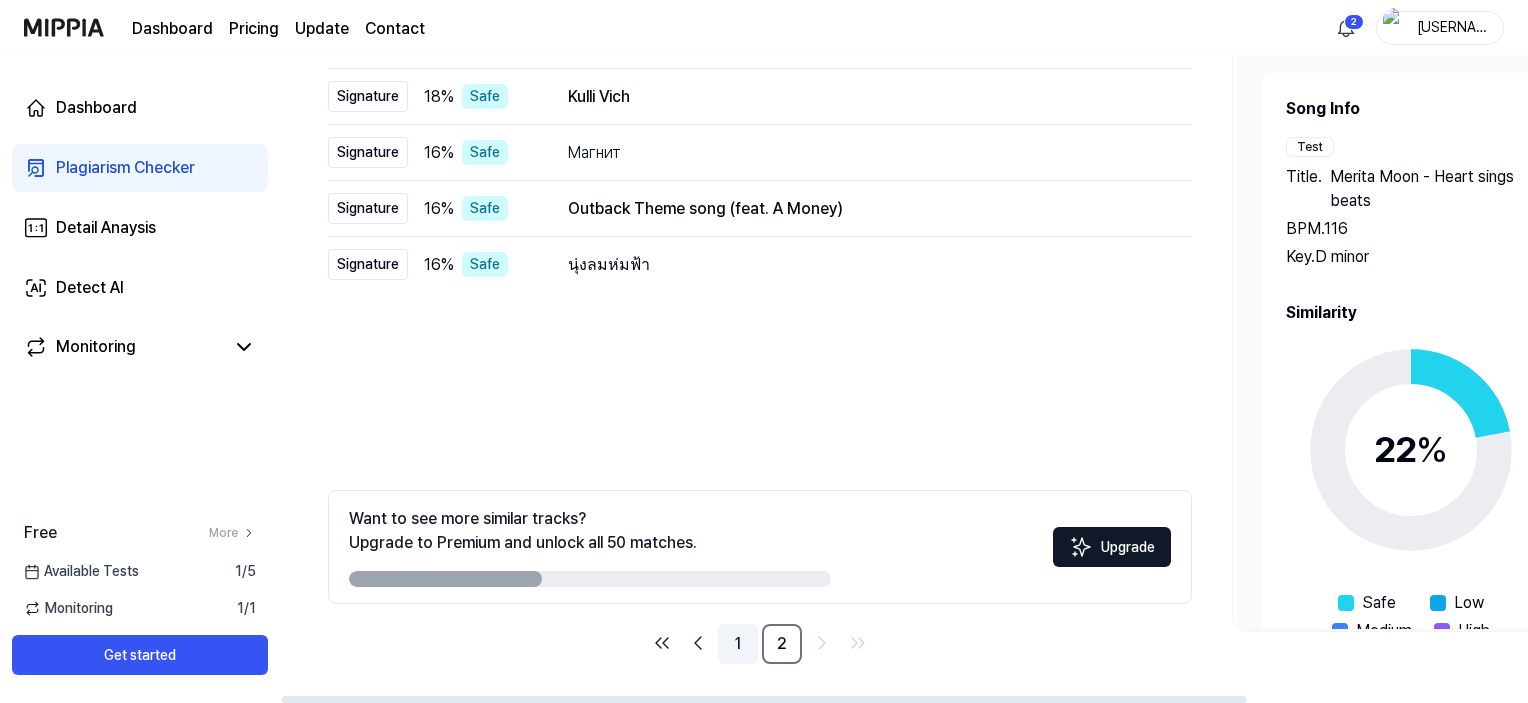 click on "1" at bounding box center [738, 644] 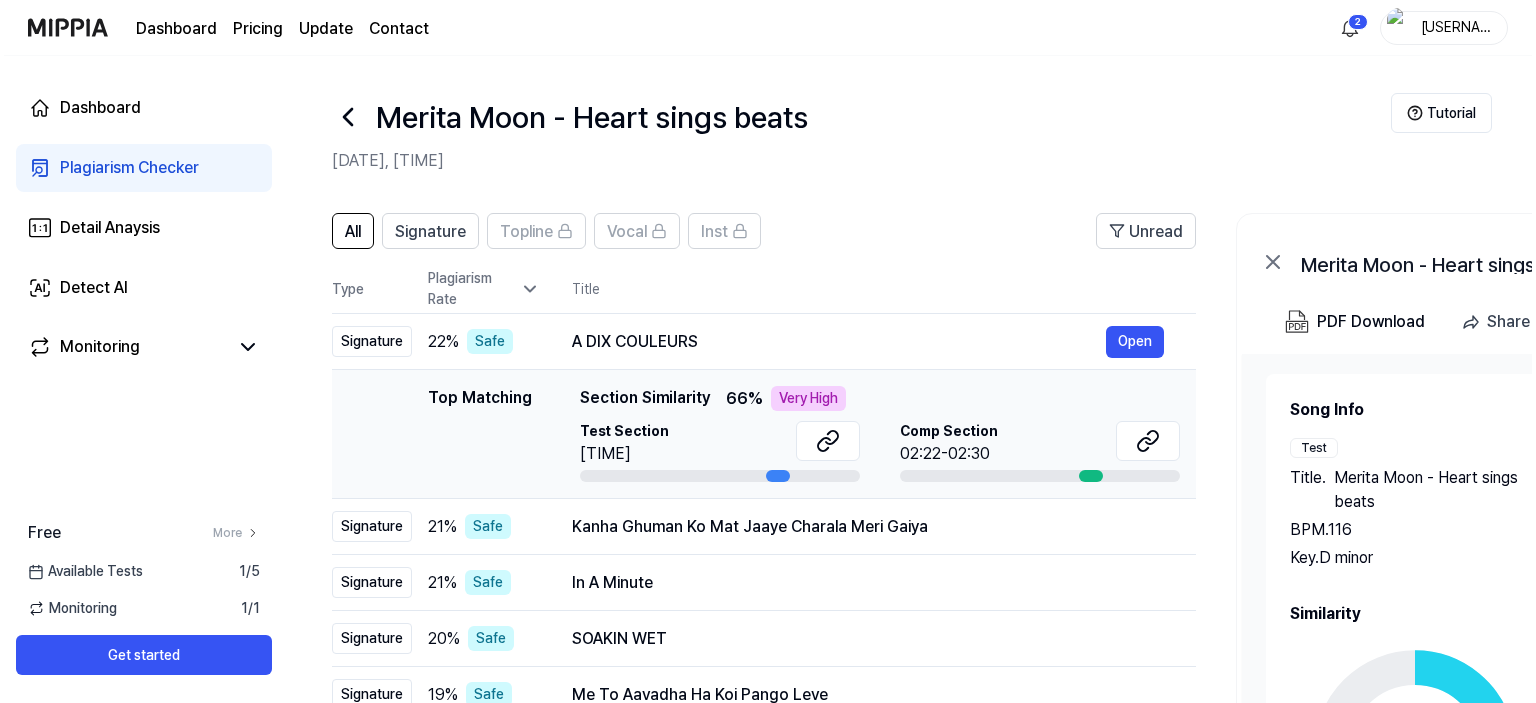 scroll, scrollTop: 0, scrollLeft: 0, axis: both 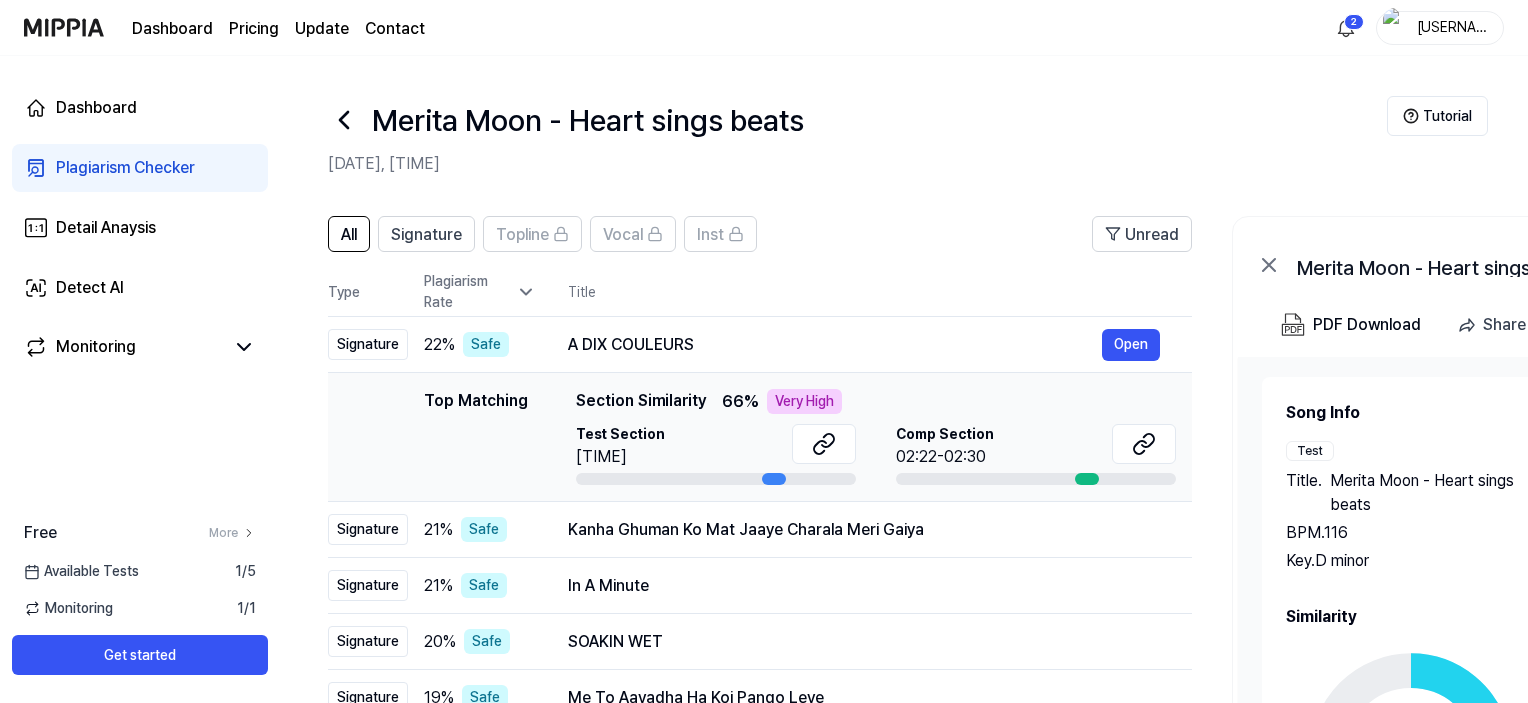 click 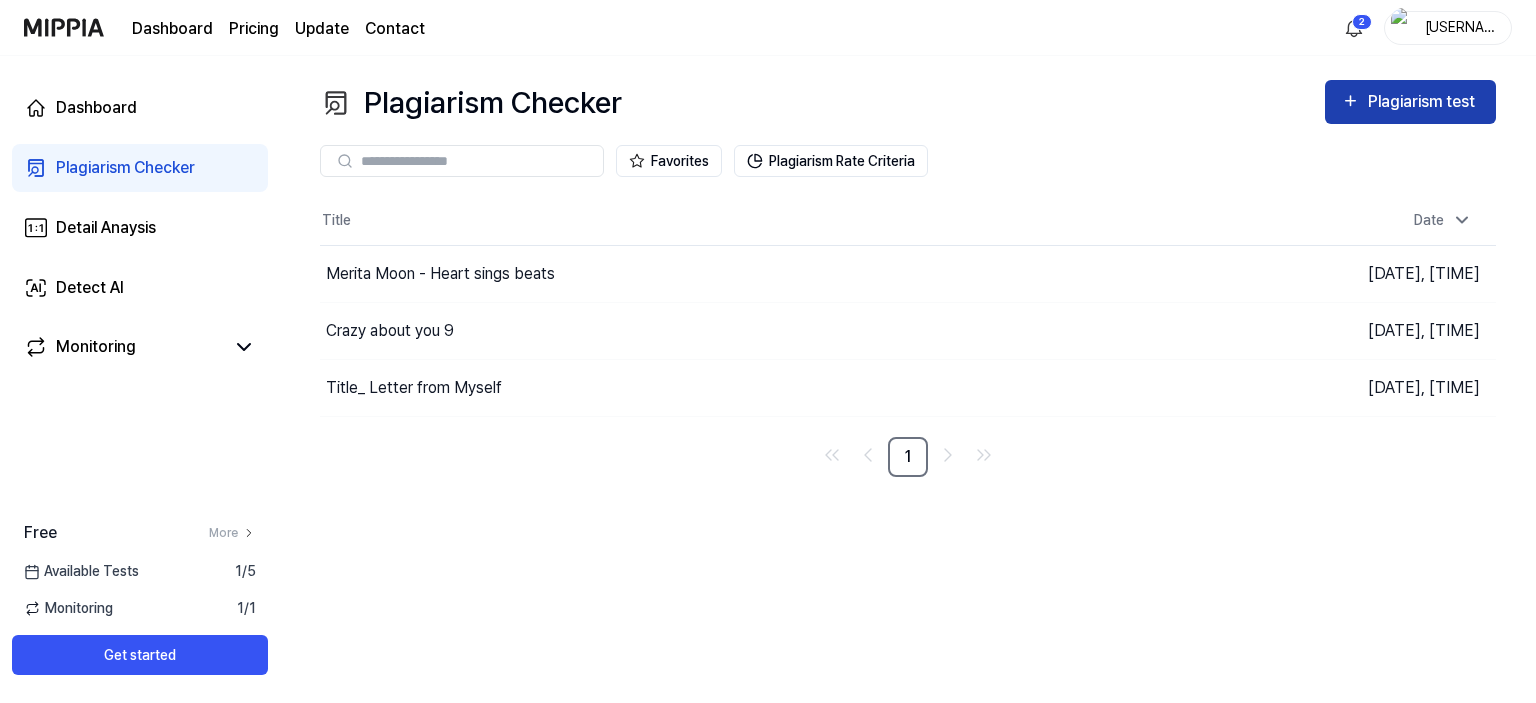 click on "Plagiarism test" at bounding box center (1424, 102) 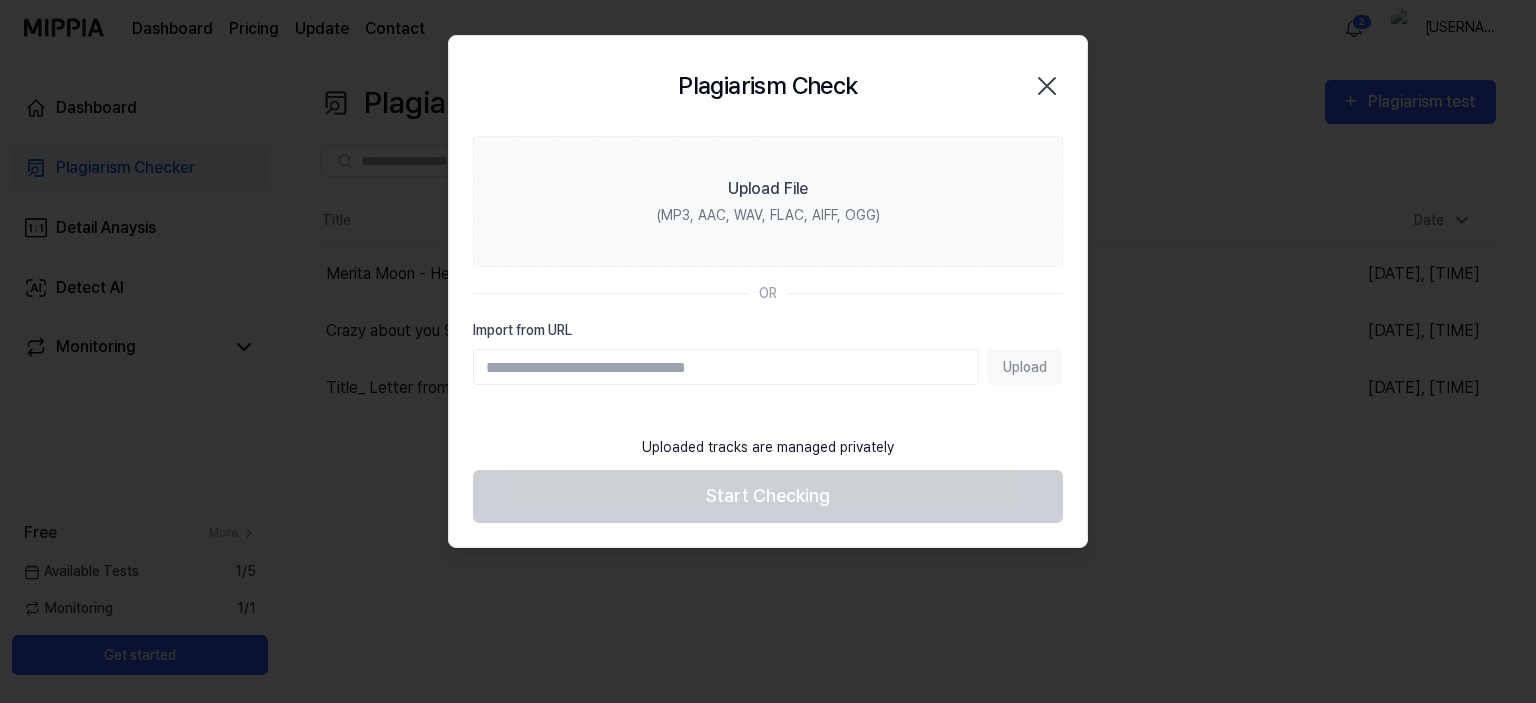 paste on "**********" 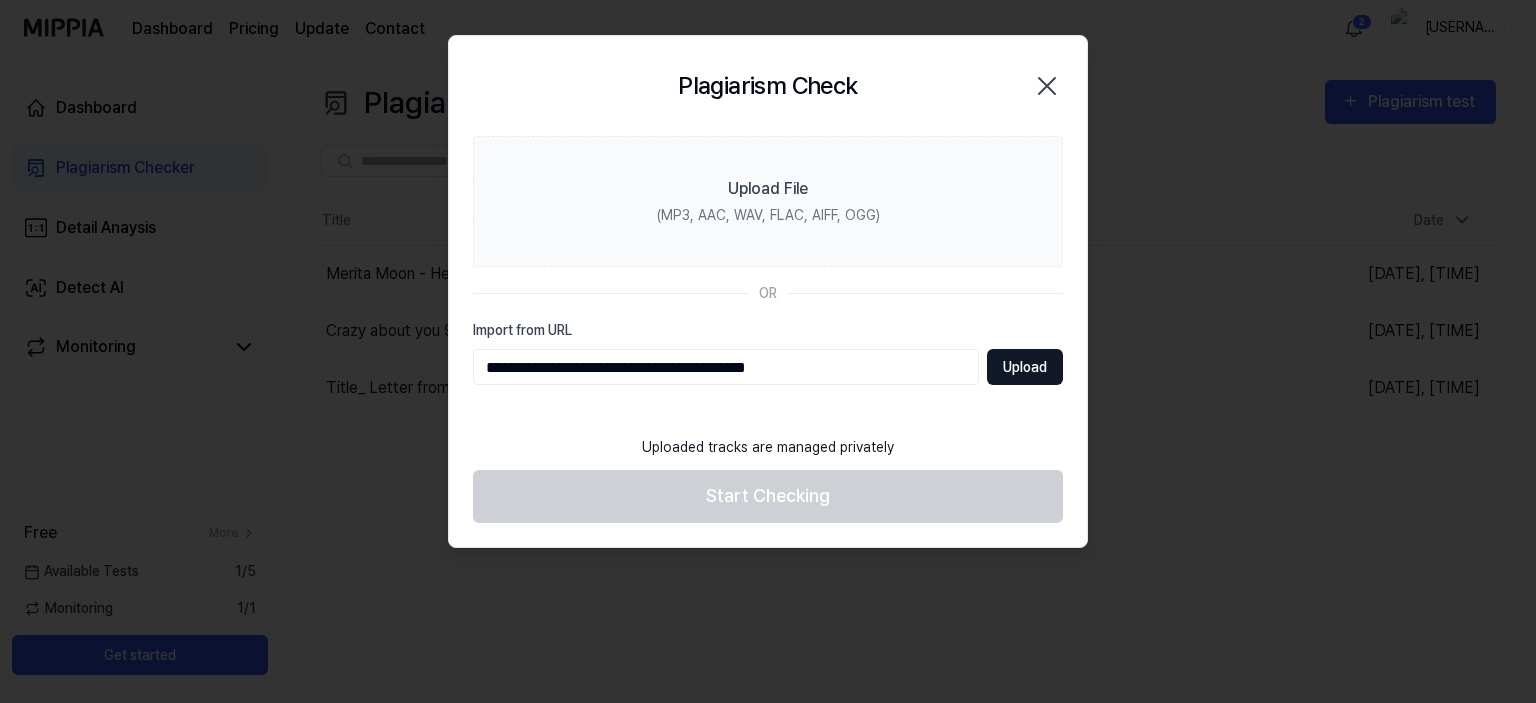 type on "**********" 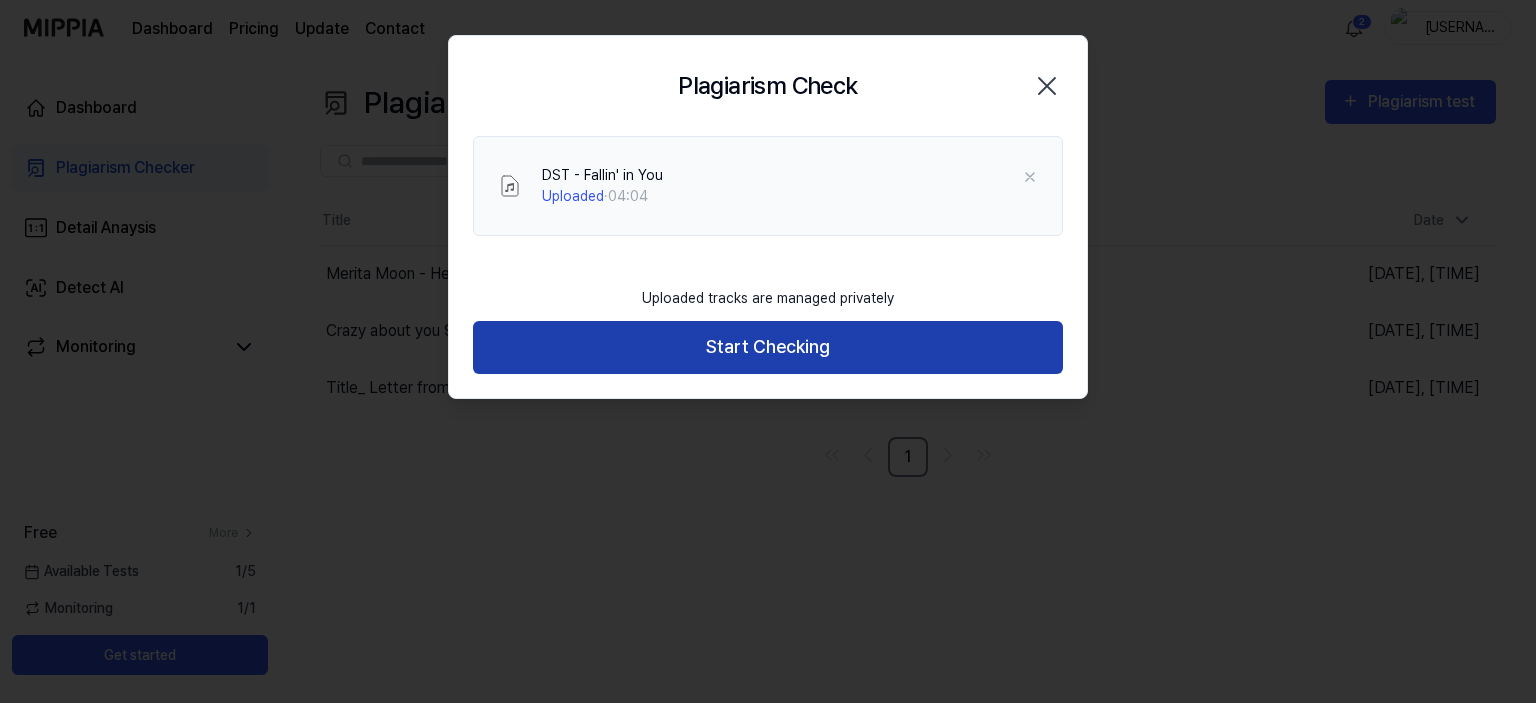 click on "Start Checking" at bounding box center [768, 347] 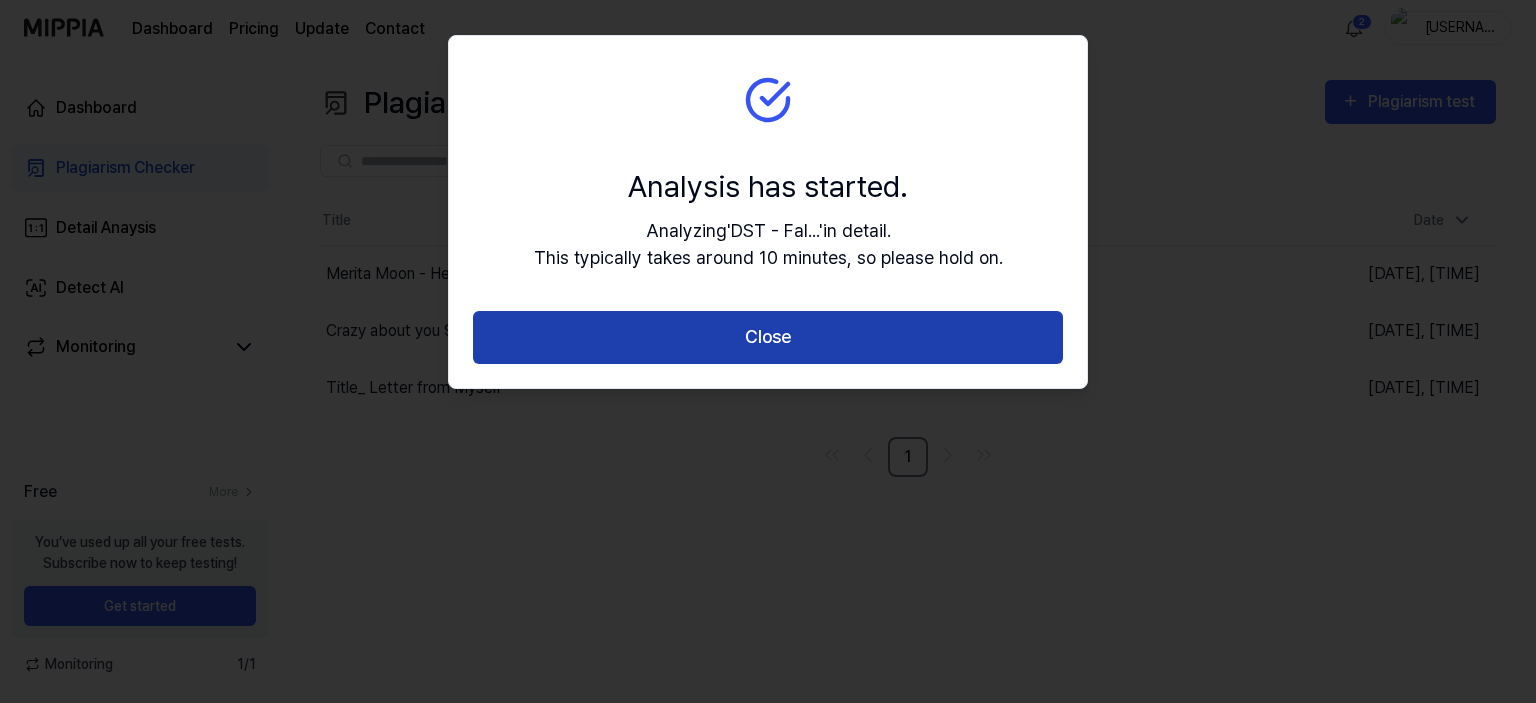 click on "Close" at bounding box center [768, 337] 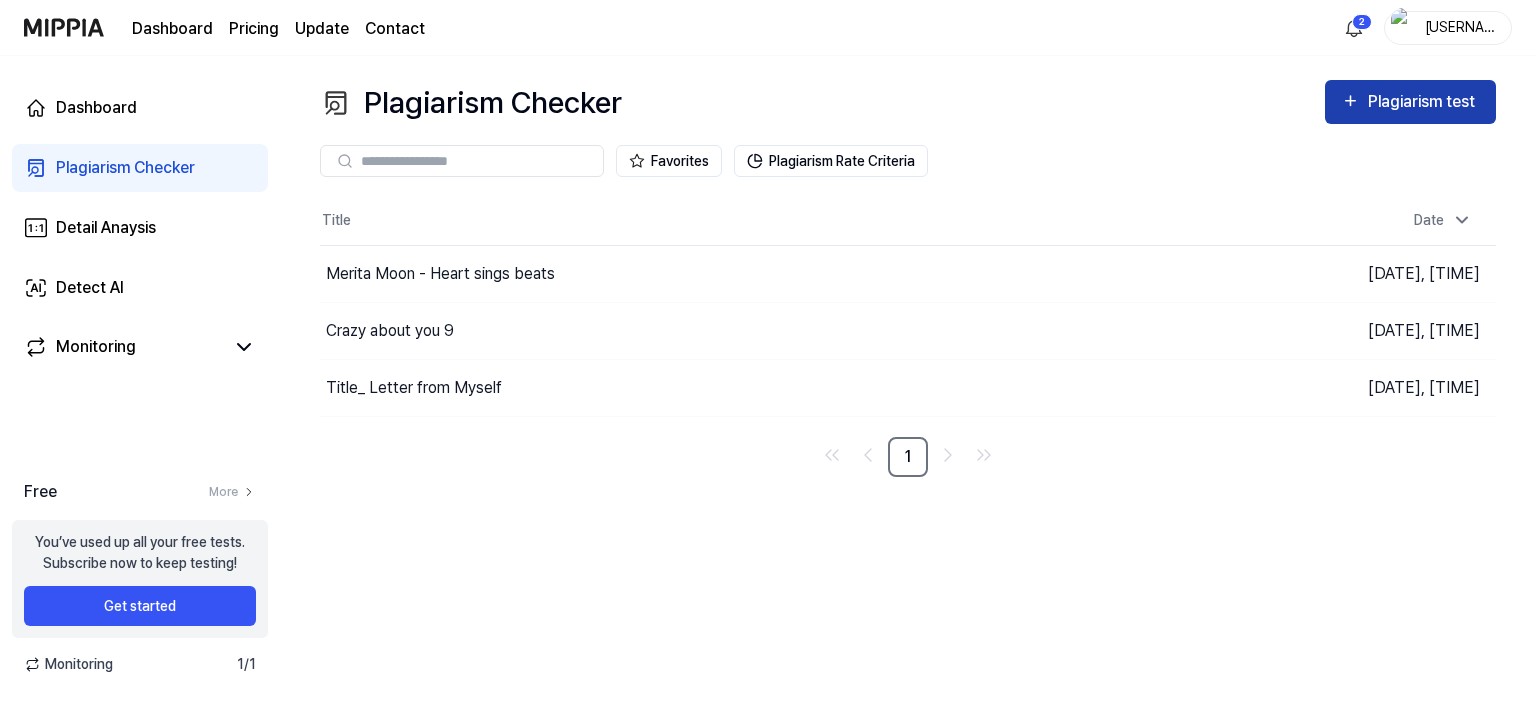click on "Plagiarism test" at bounding box center (1424, 102) 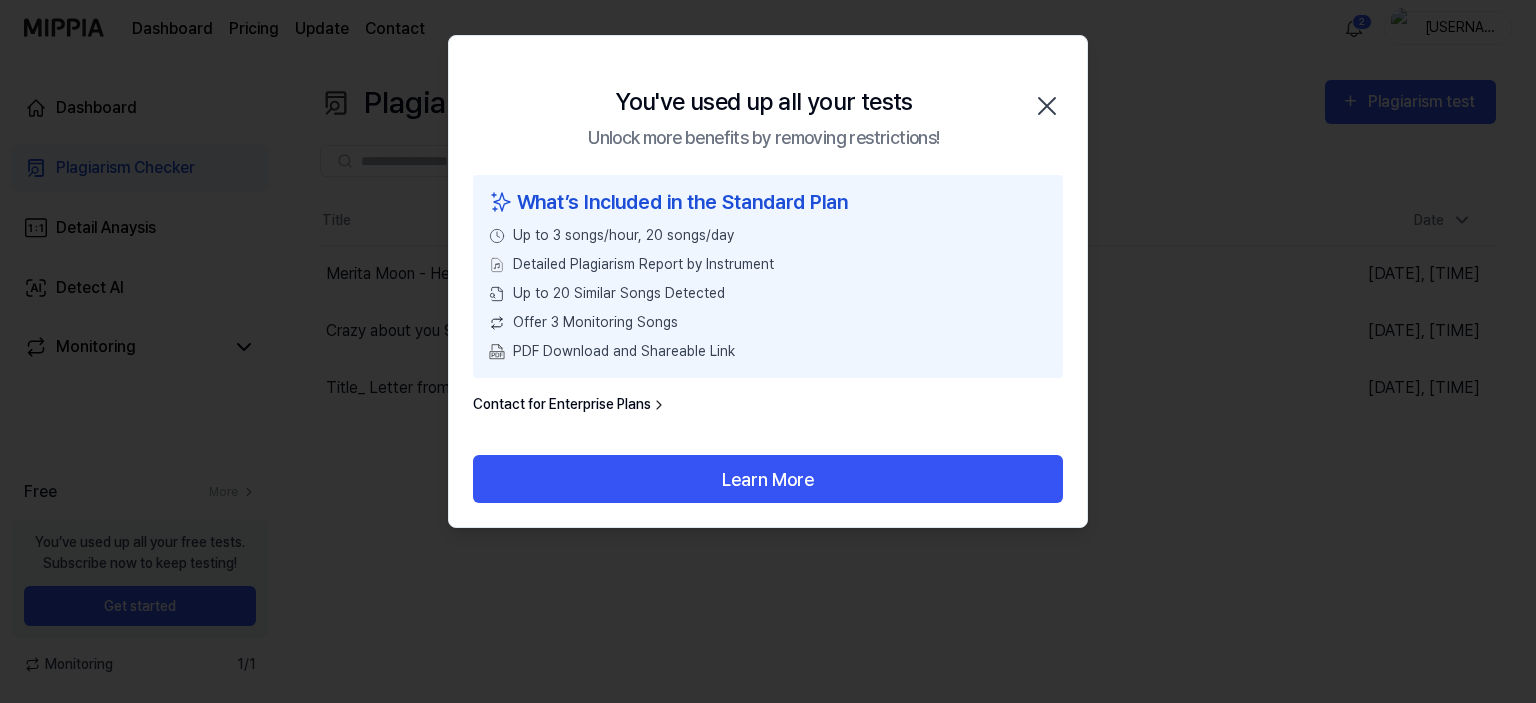drag, startPoint x: 1052, startPoint y: 102, endPoint x: 1003, endPoint y: 96, distance: 49.365982 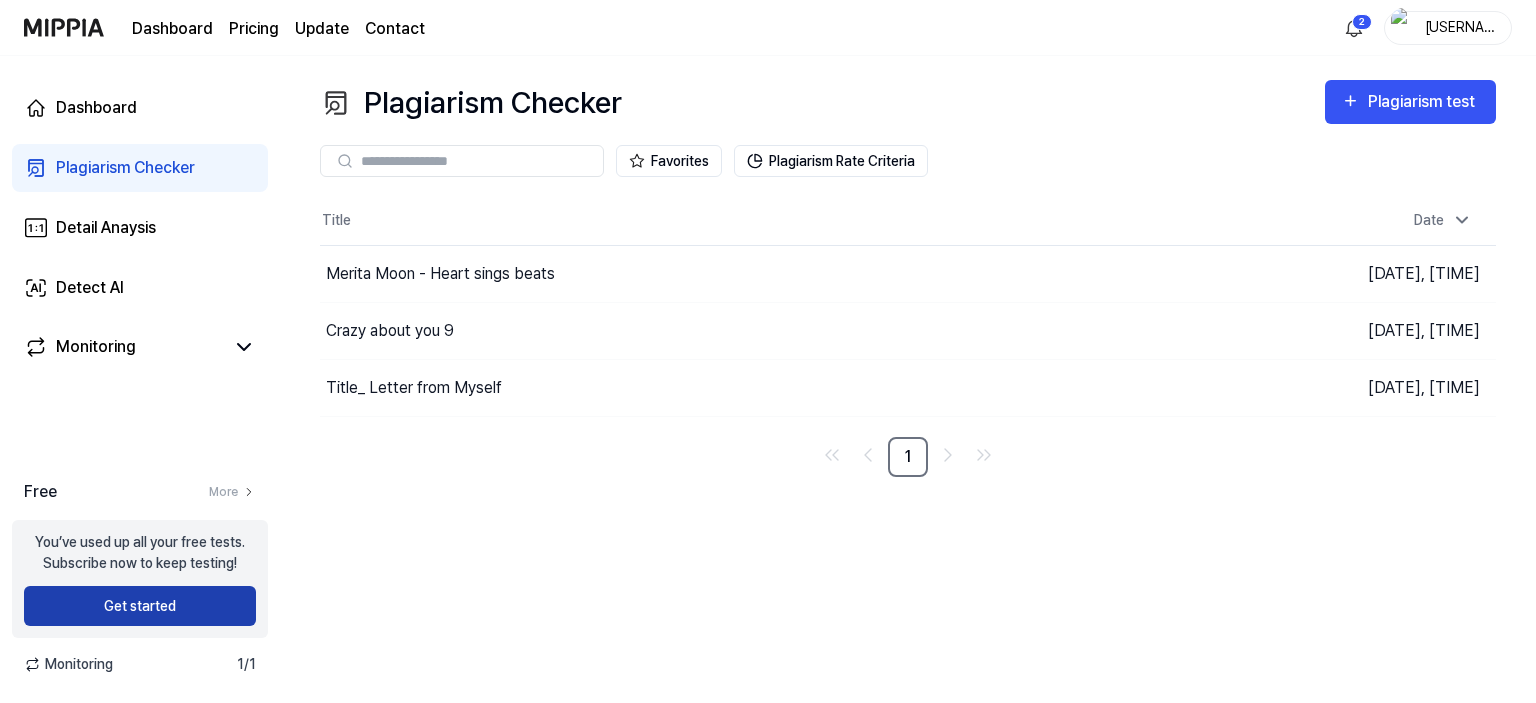 click on "Get started" at bounding box center [140, 606] 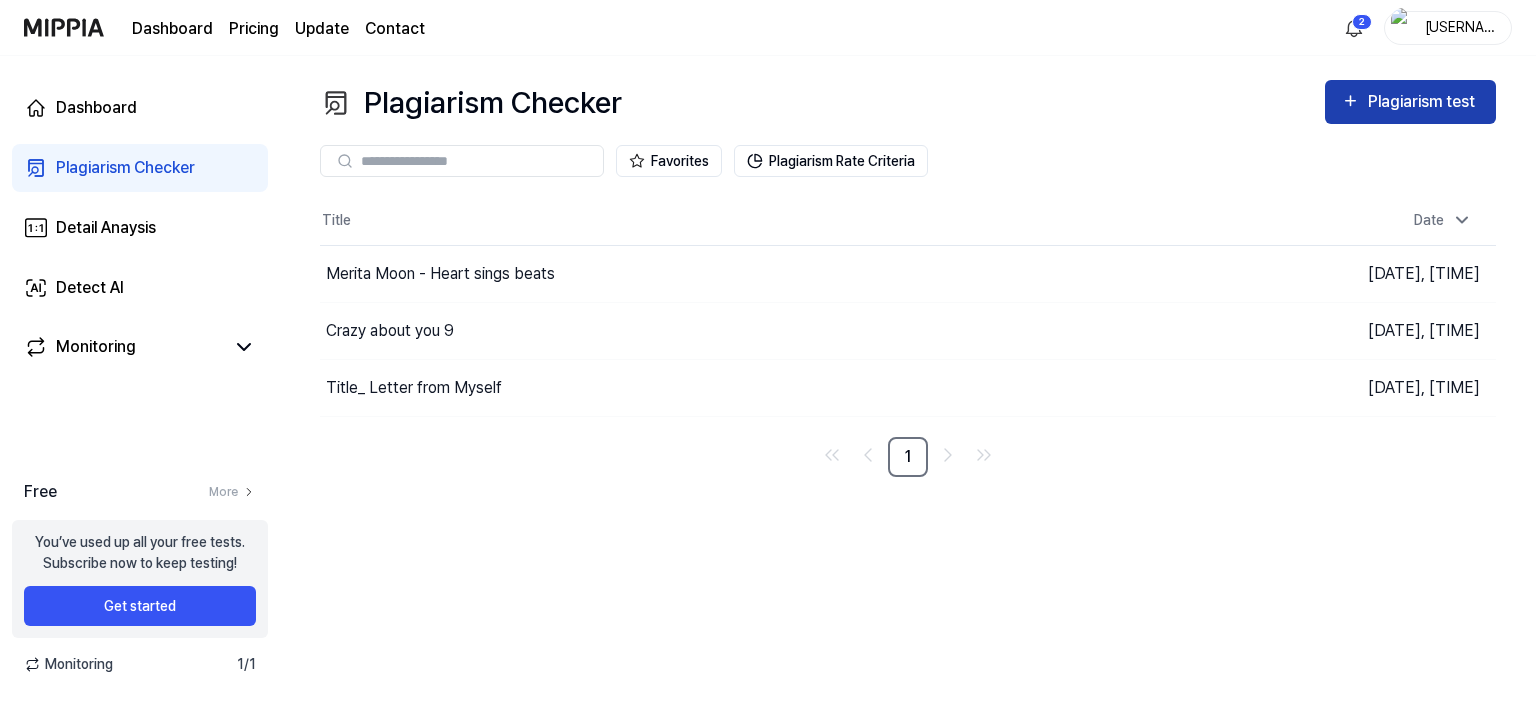 click on "Plagiarism test" at bounding box center (1424, 102) 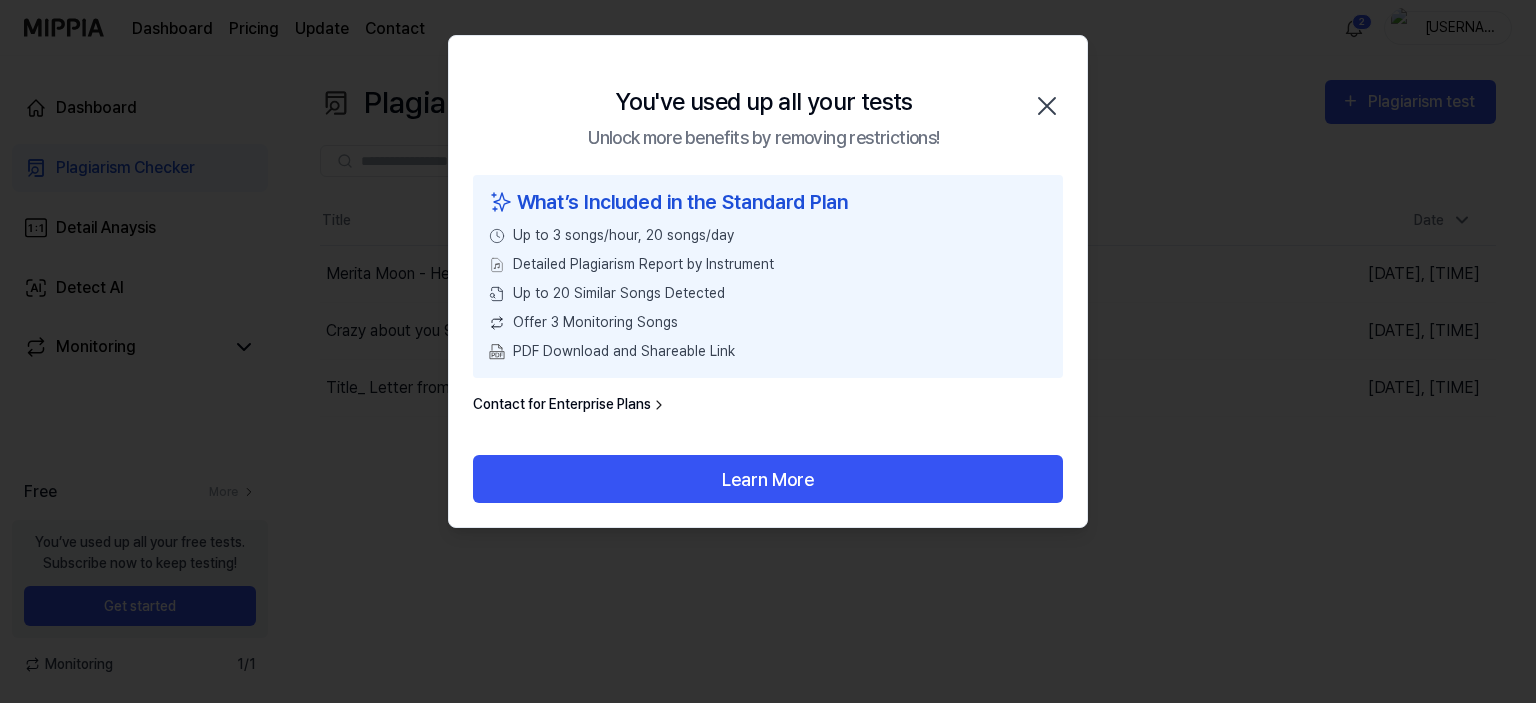 click 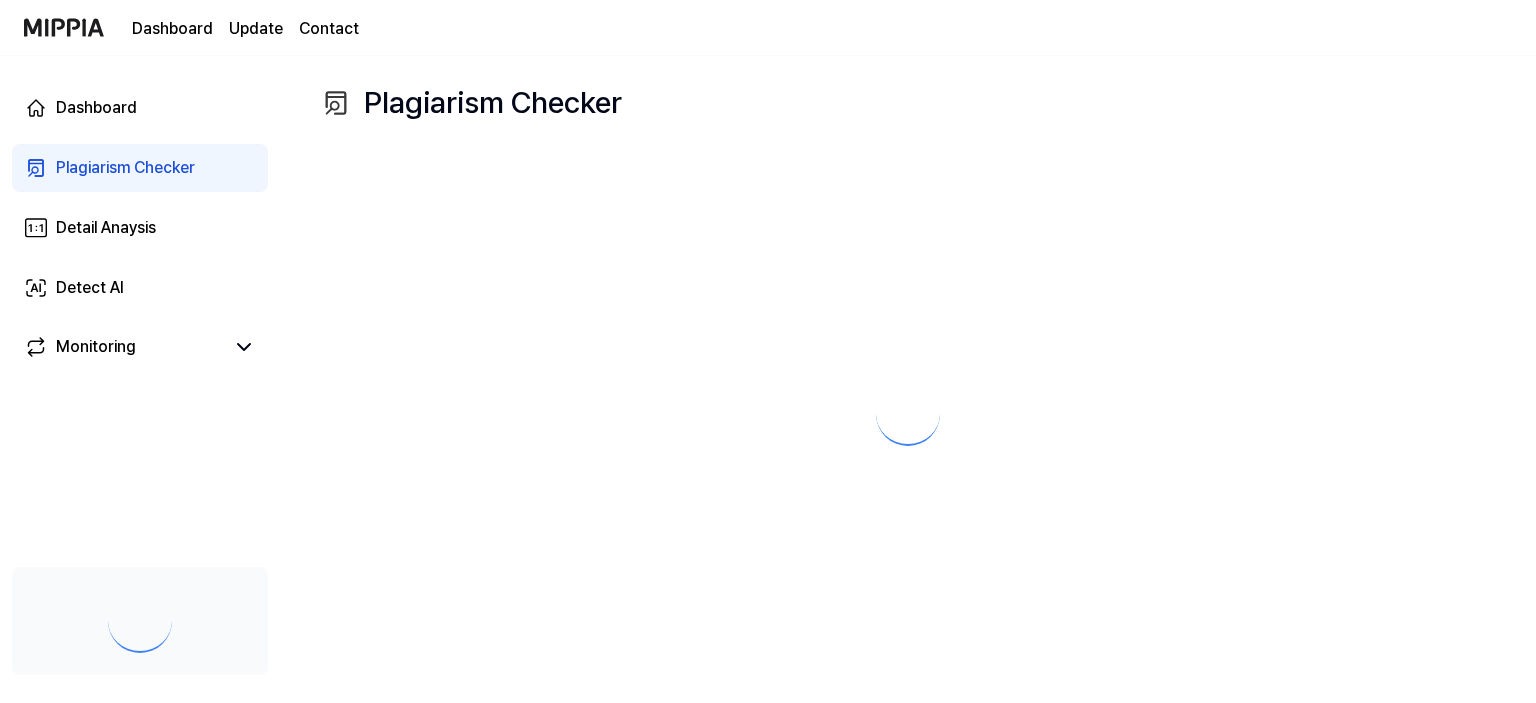 scroll, scrollTop: 0, scrollLeft: 0, axis: both 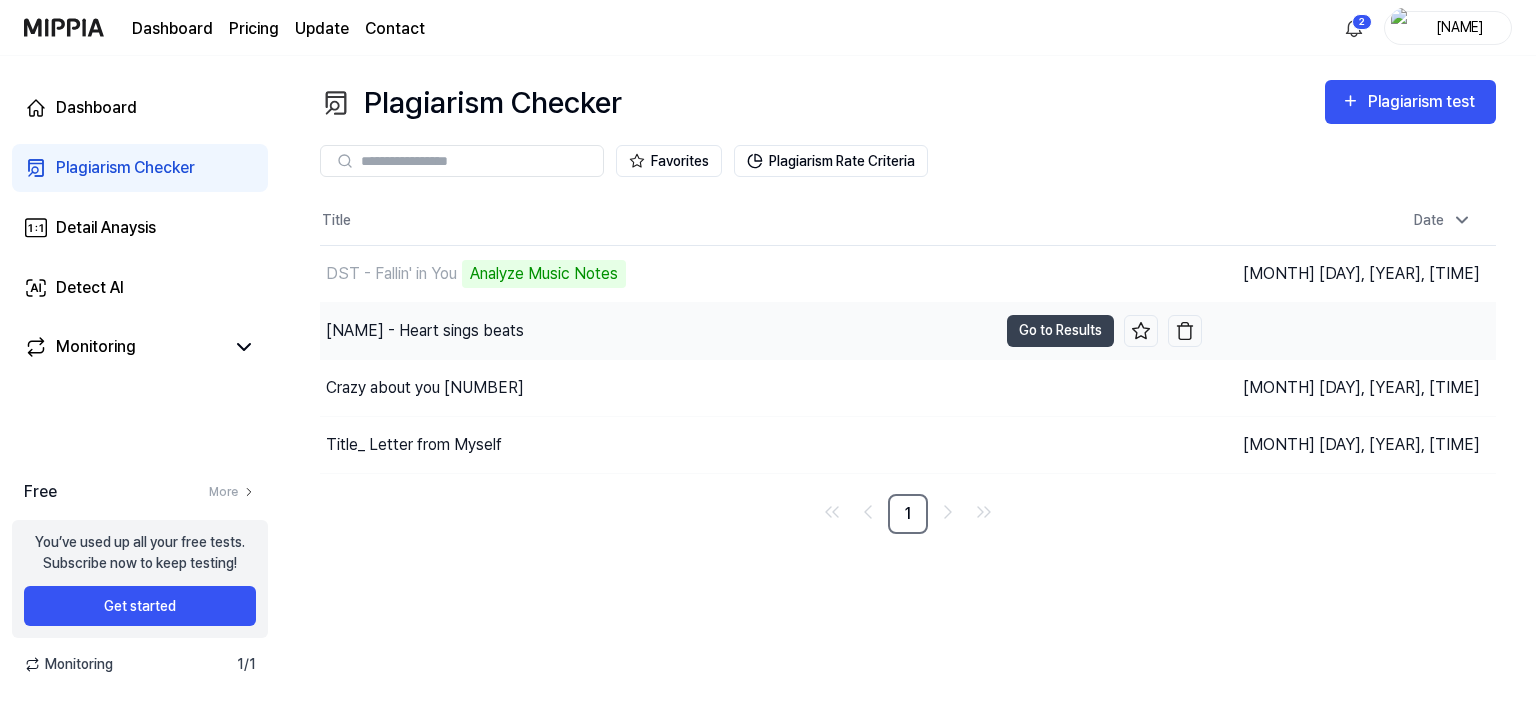click on "[NAME] - Heart sings beats" at bounding box center [425, 331] 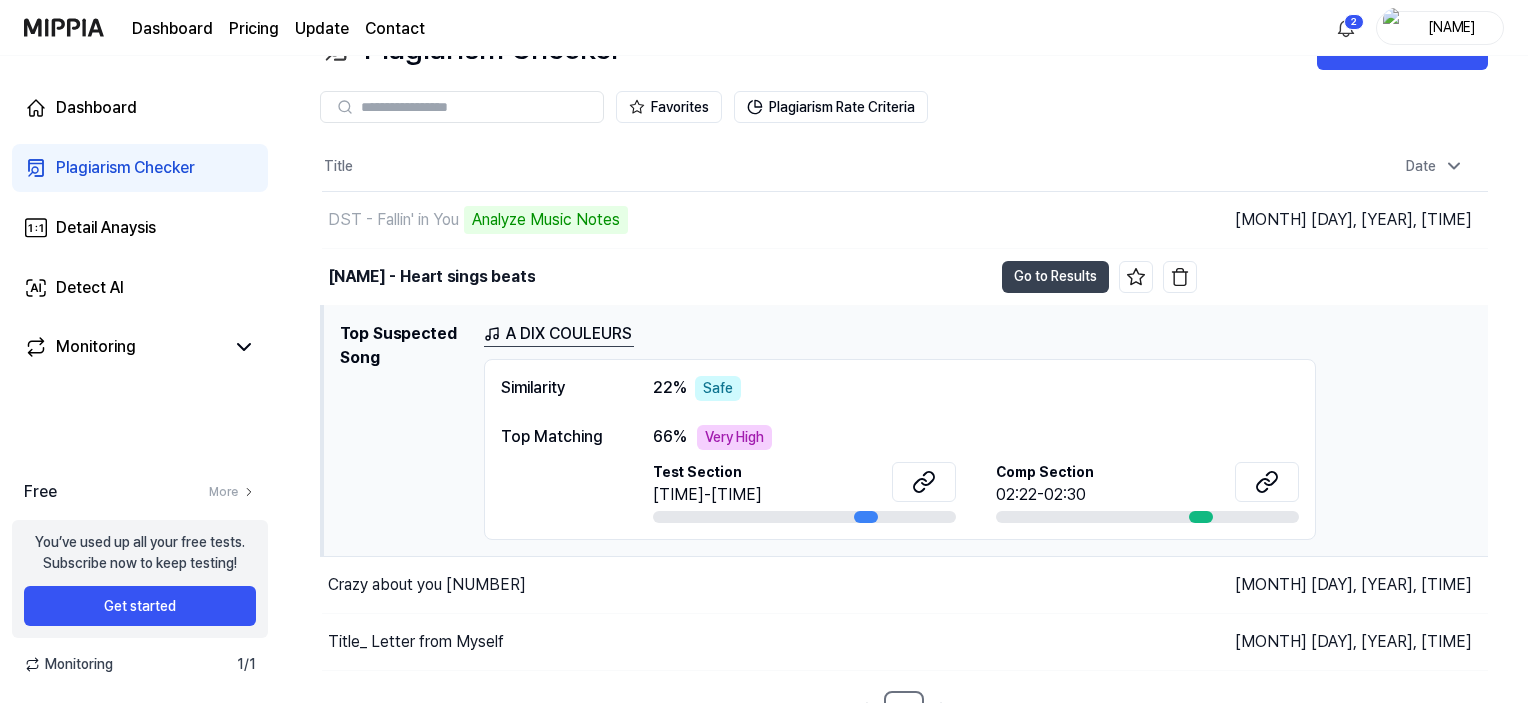scroll, scrollTop: 80, scrollLeft: 0, axis: vertical 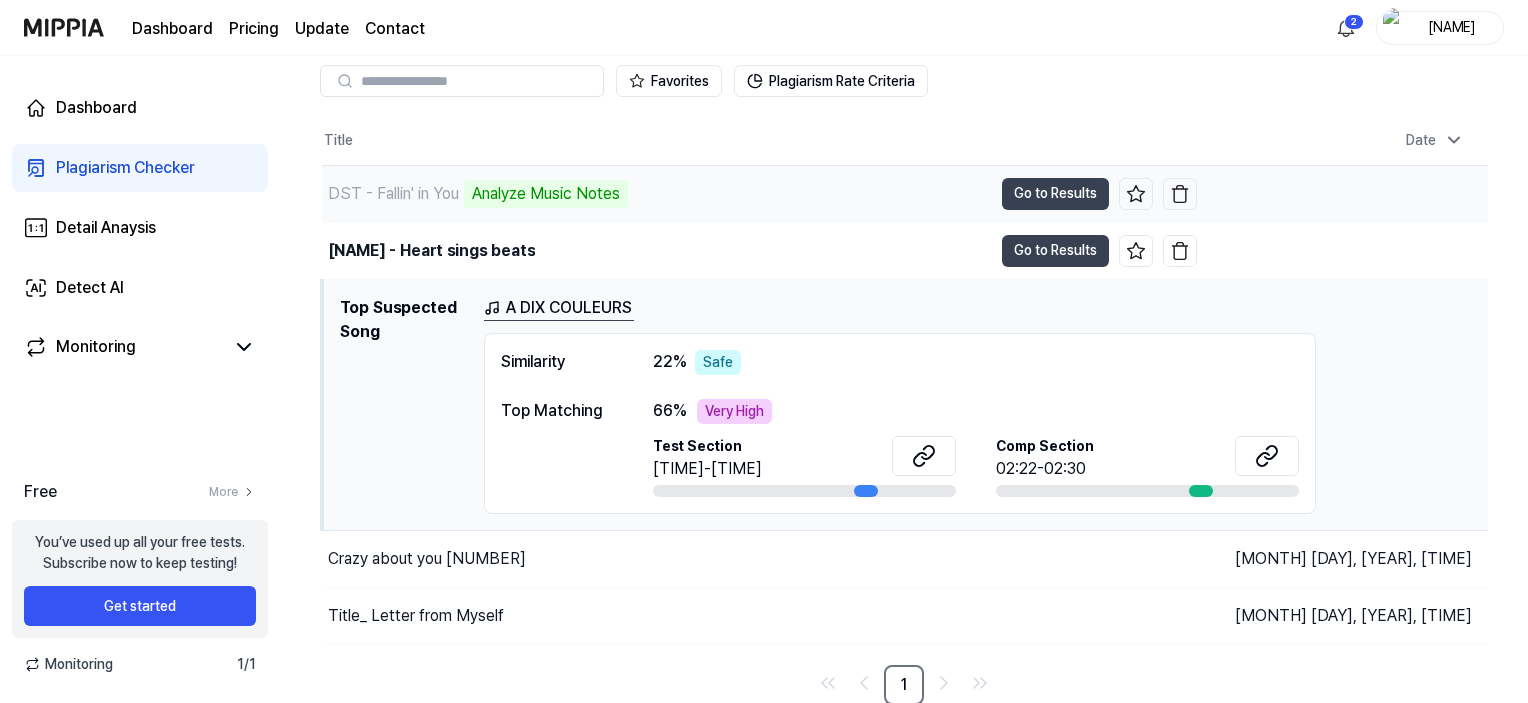 click on "Go to Results" at bounding box center (1055, 251) 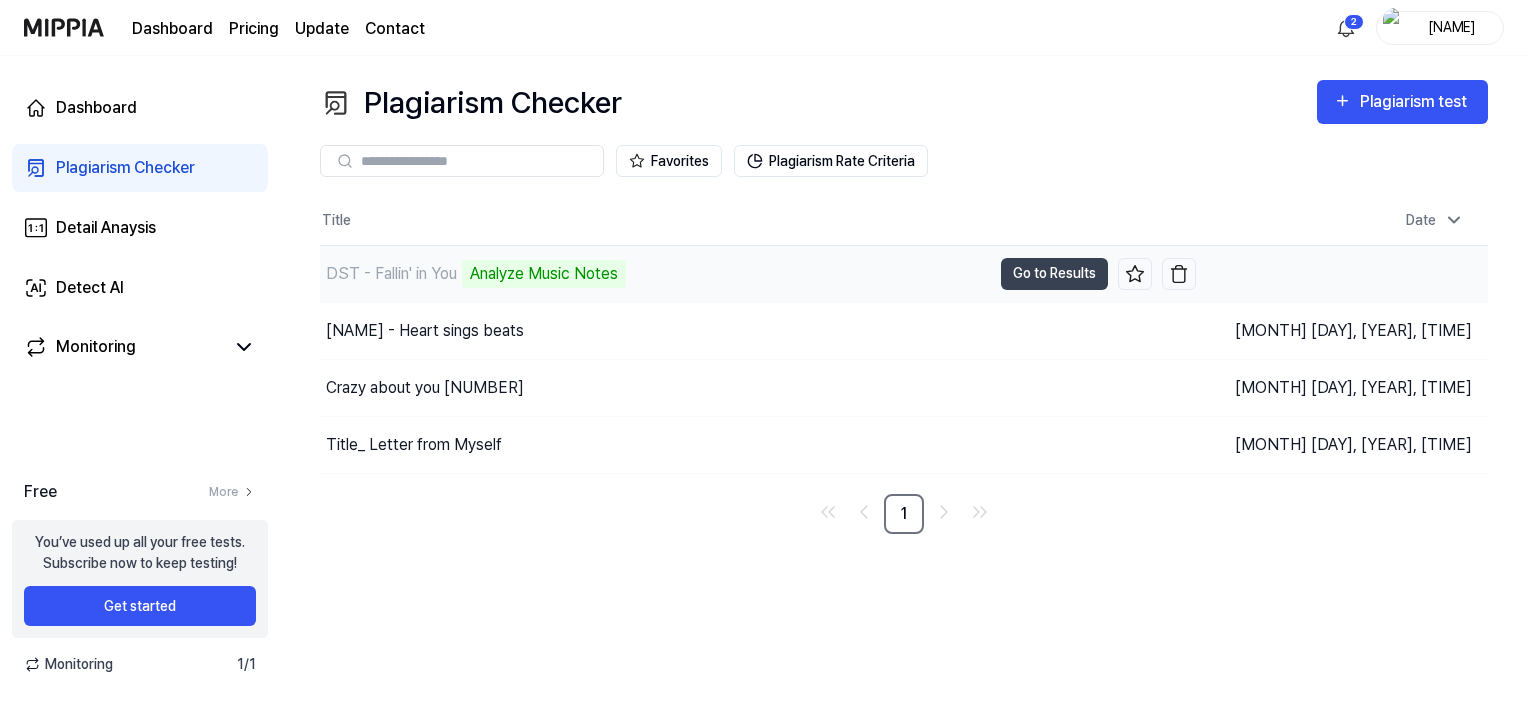 scroll, scrollTop: 0, scrollLeft: 0, axis: both 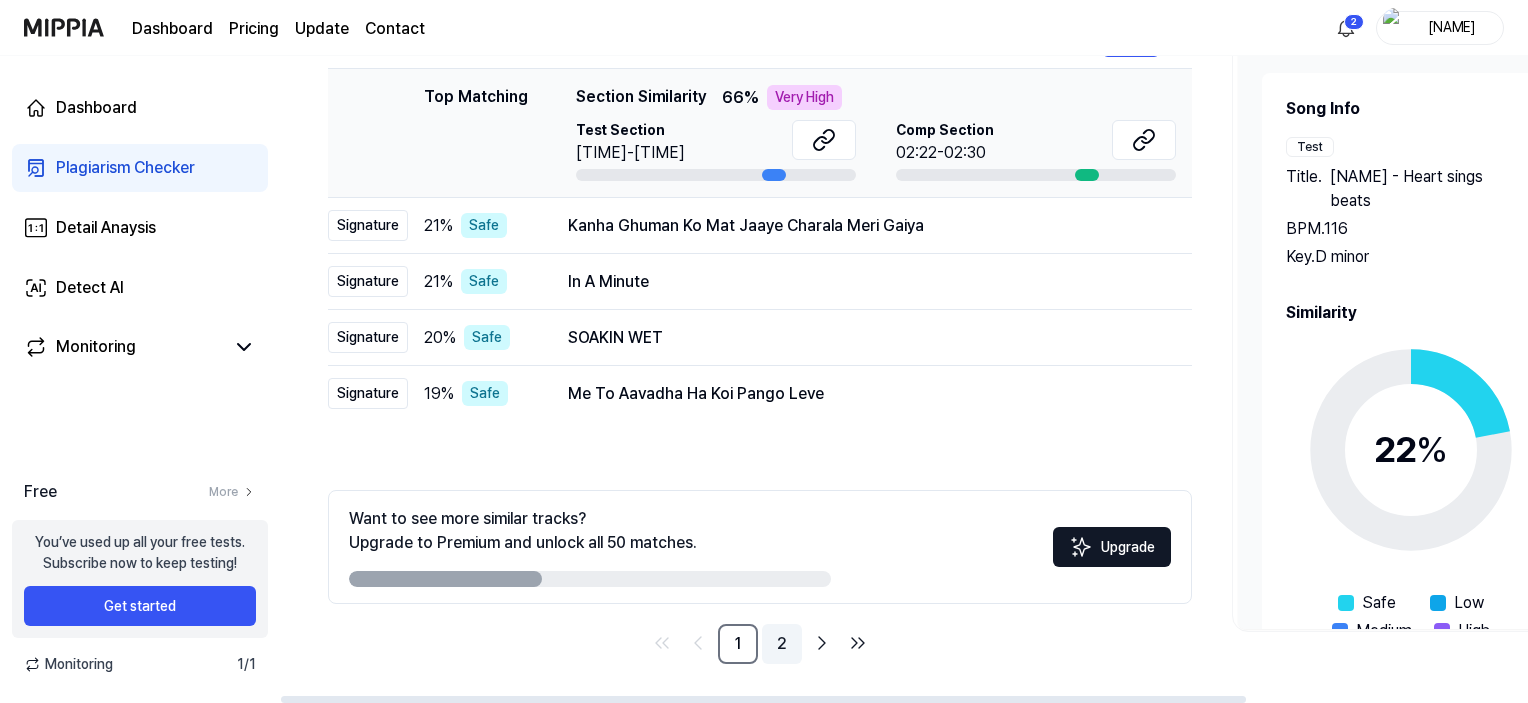 click on "2" at bounding box center [782, 644] 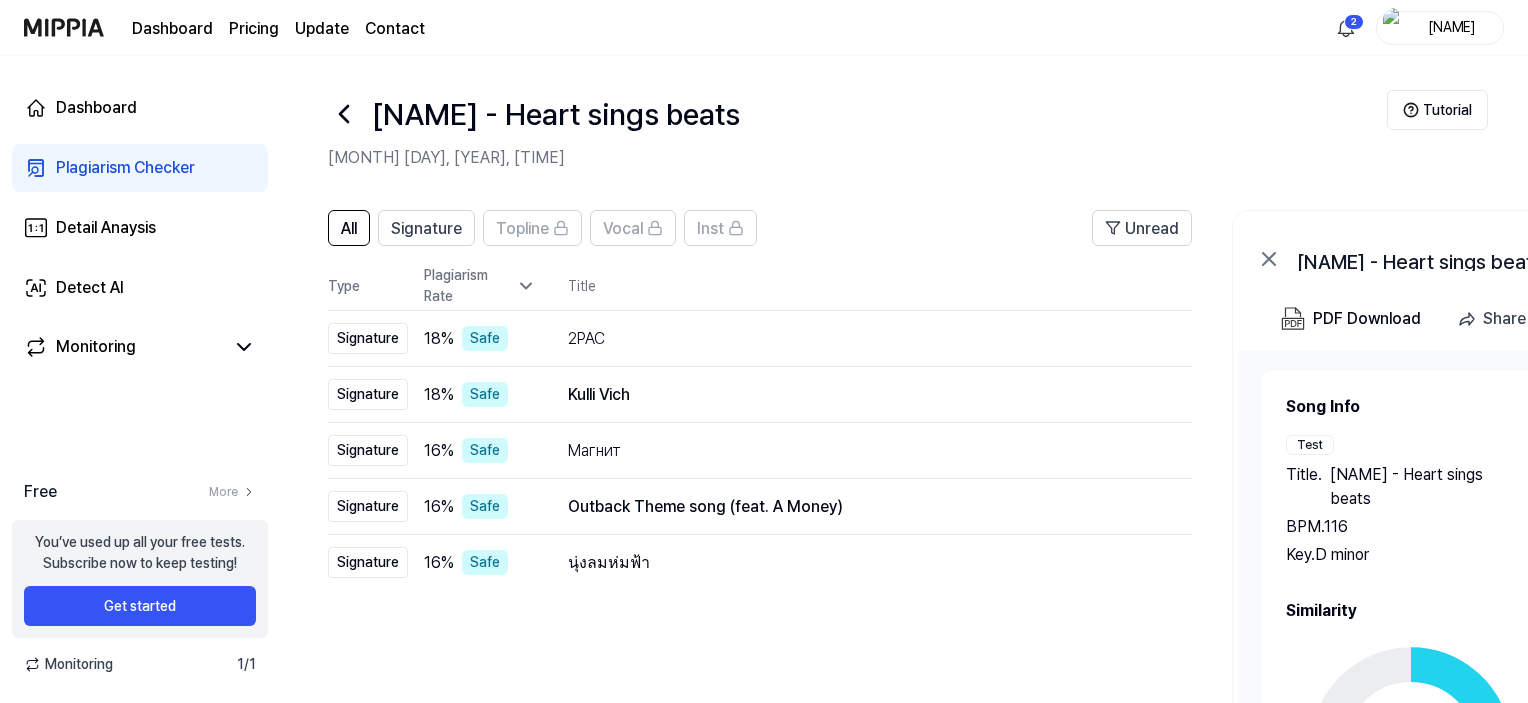 scroll, scrollTop: 4, scrollLeft: 0, axis: vertical 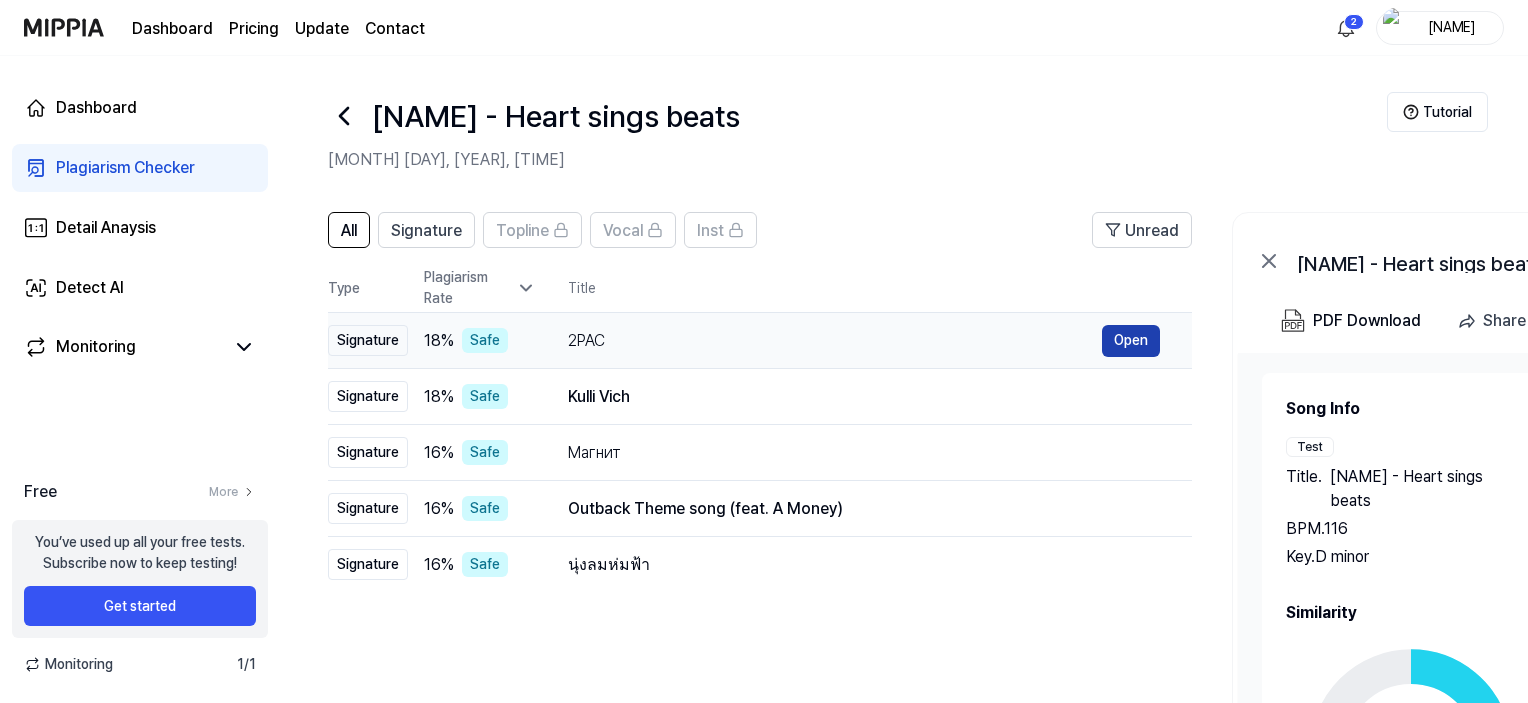 click on "Open" at bounding box center [1131, 341] 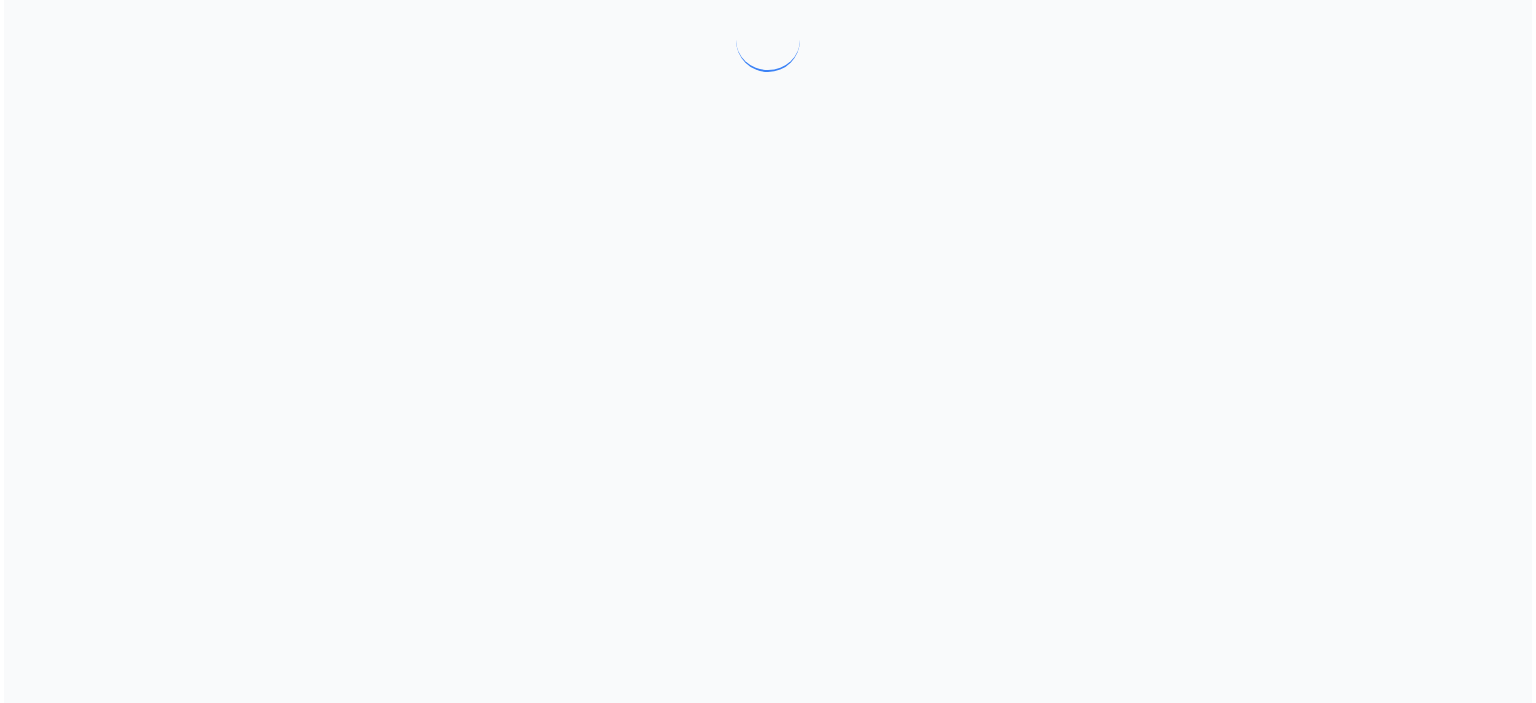 scroll, scrollTop: 0, scrollLeft: 0, axis: both 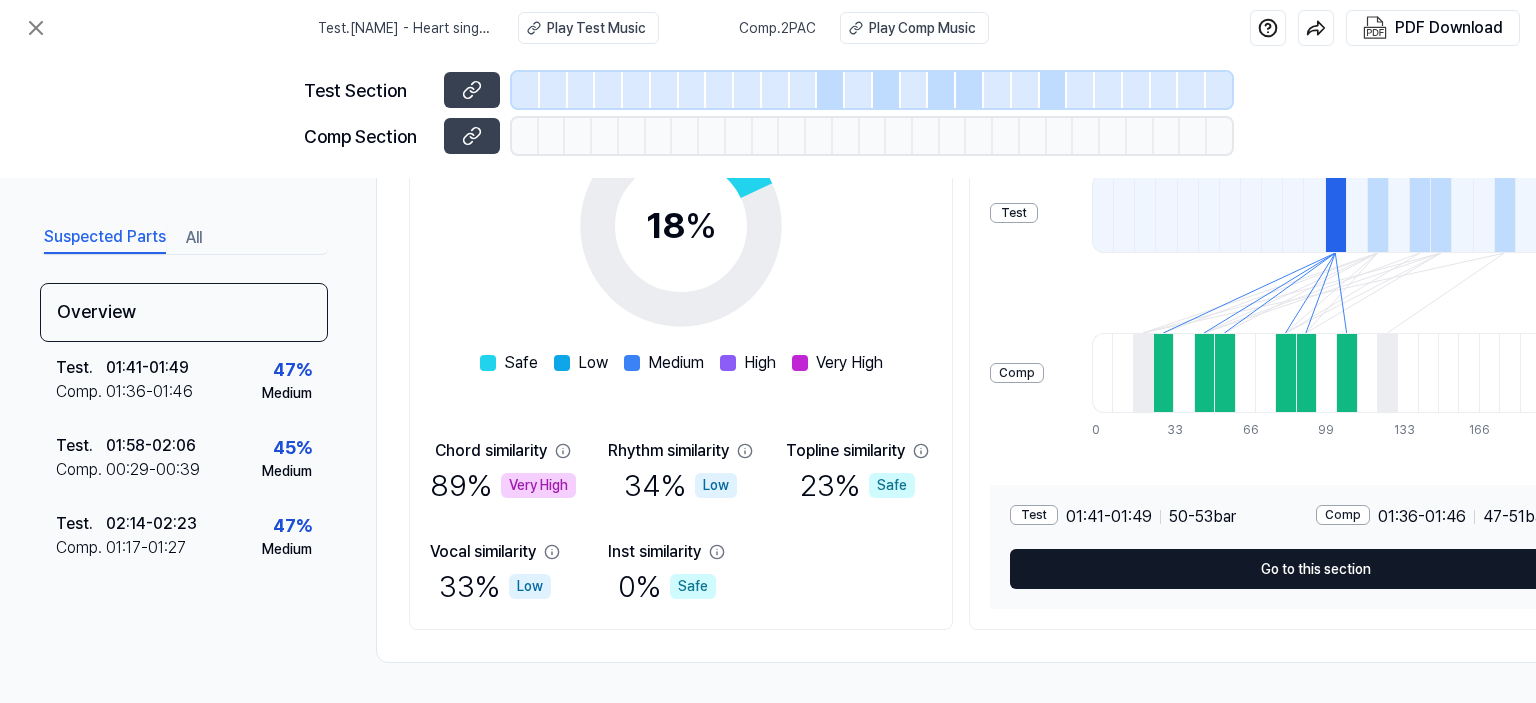 click on "Go to this section" at bounding box center [1316, 569] 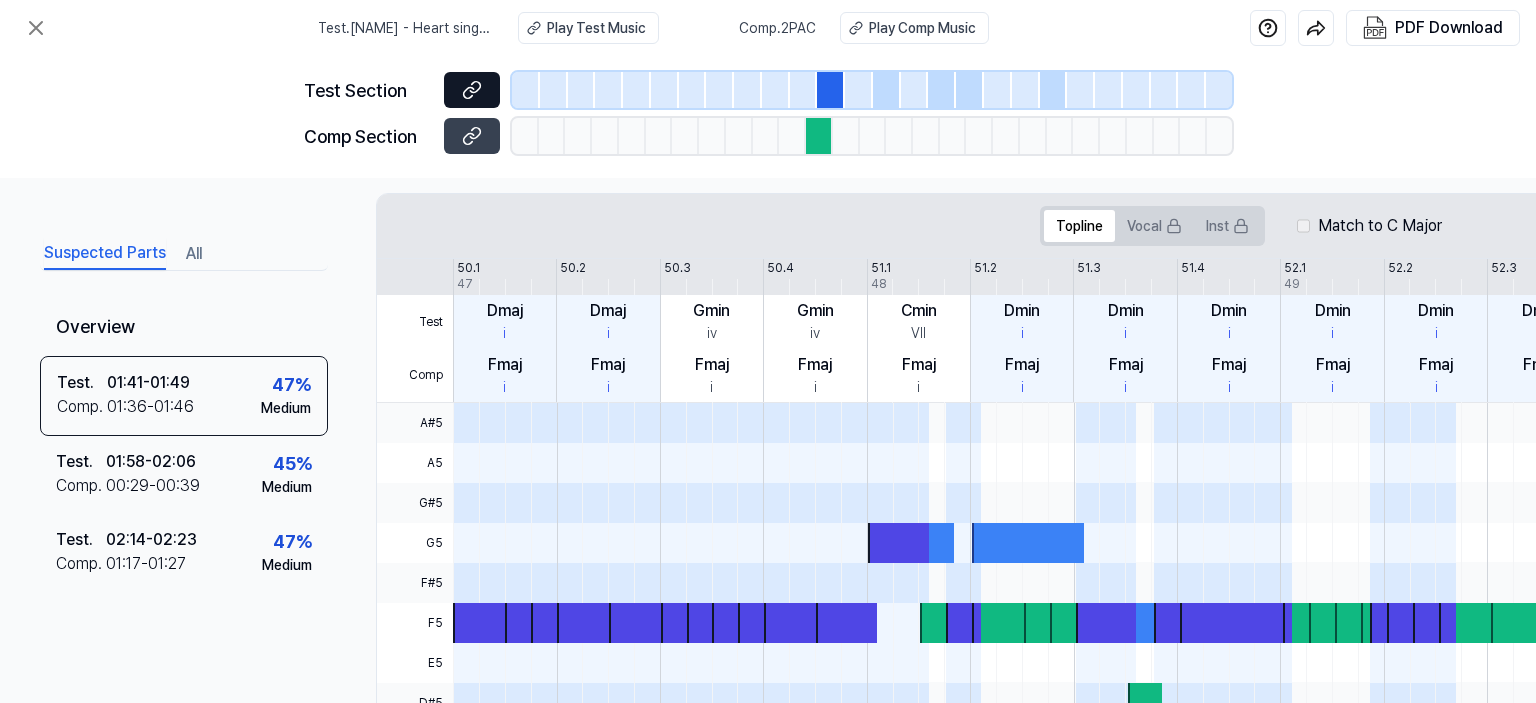 click 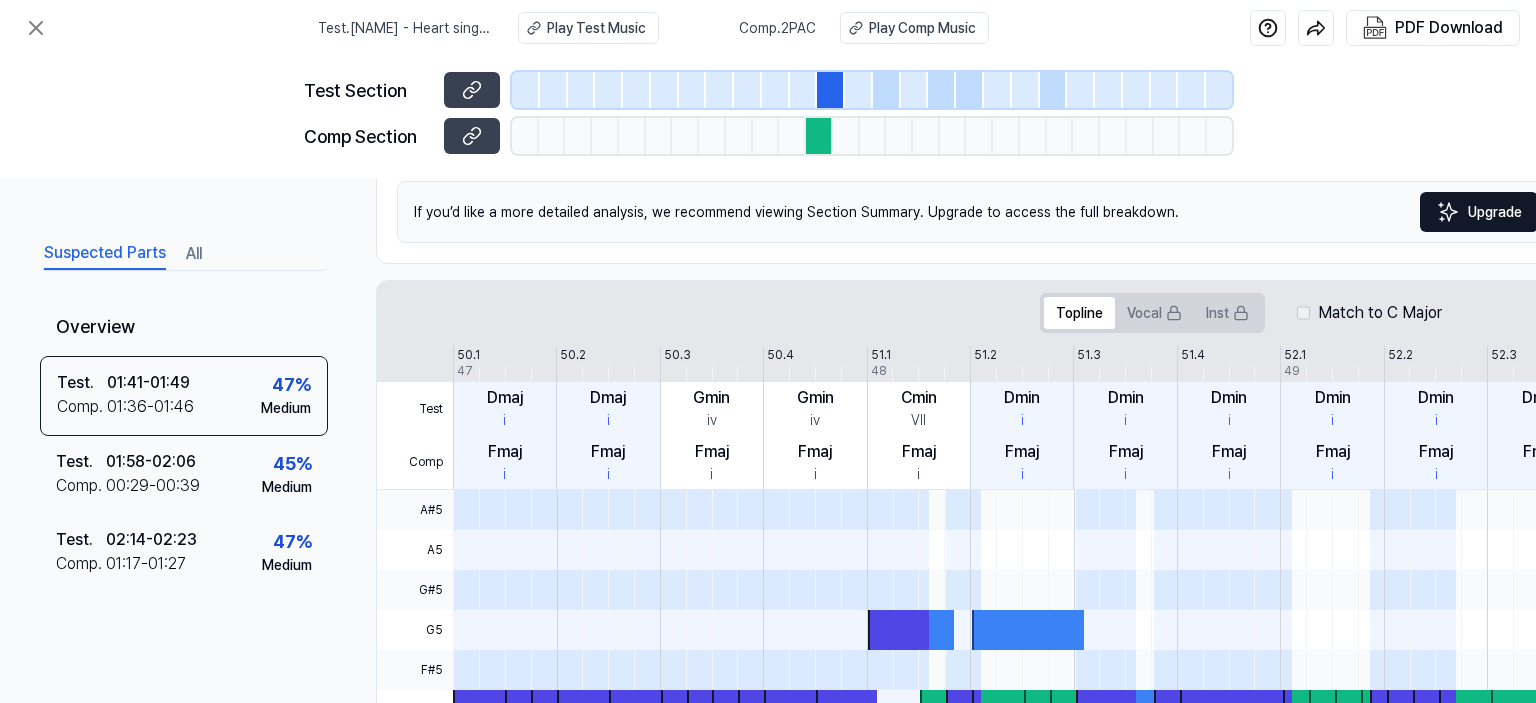 scroll, scrollTop: 0, scrollLeft: 0, axis: both 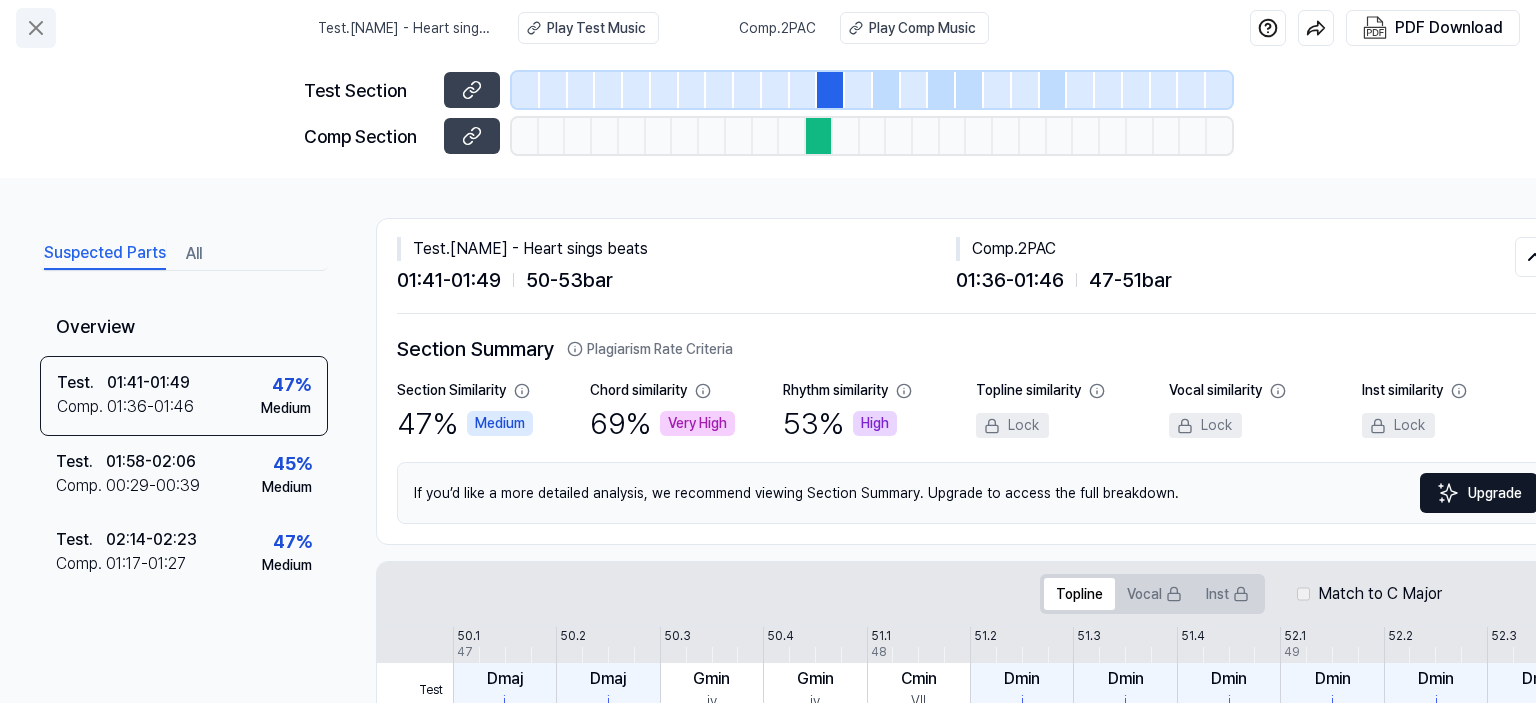 click 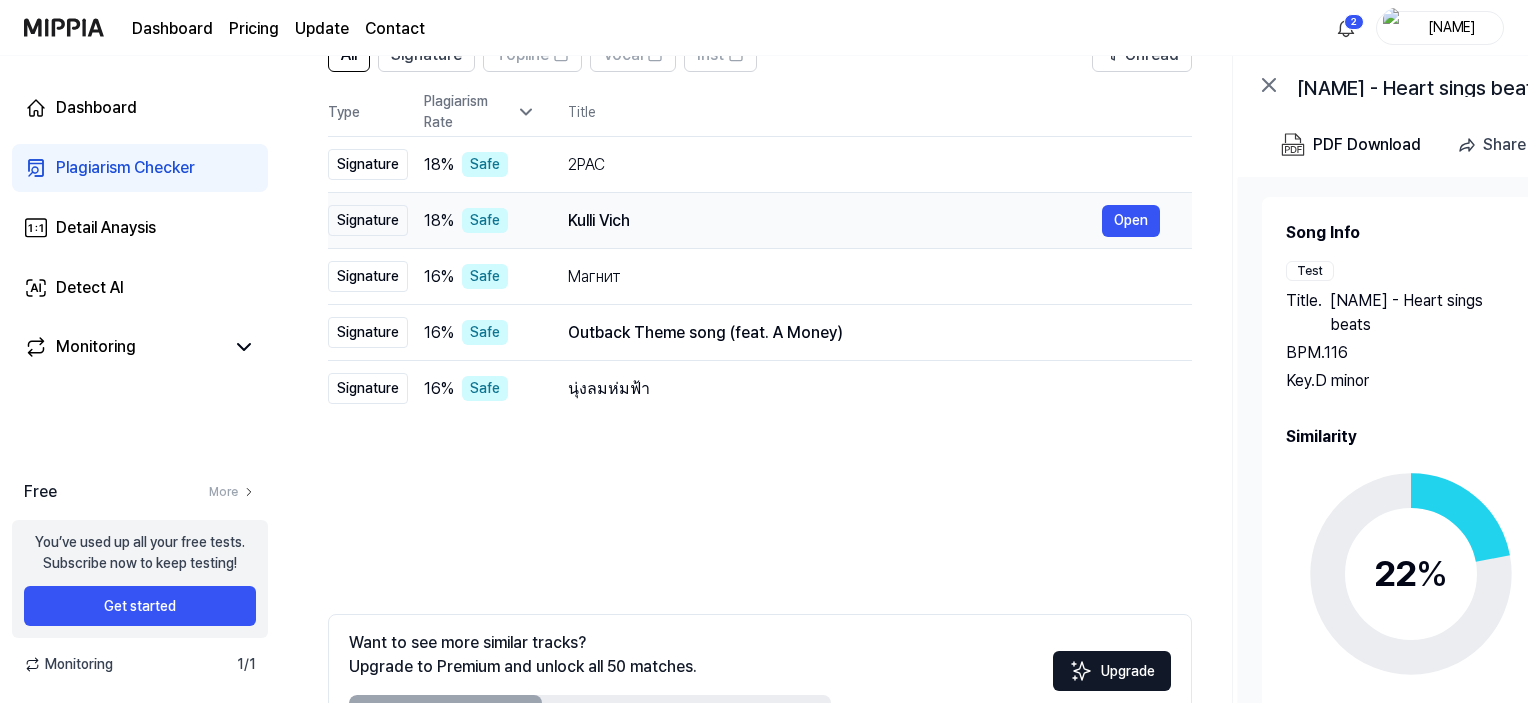 scroll, scrollTop: 304, scrollLeft: 0, axis: vertical 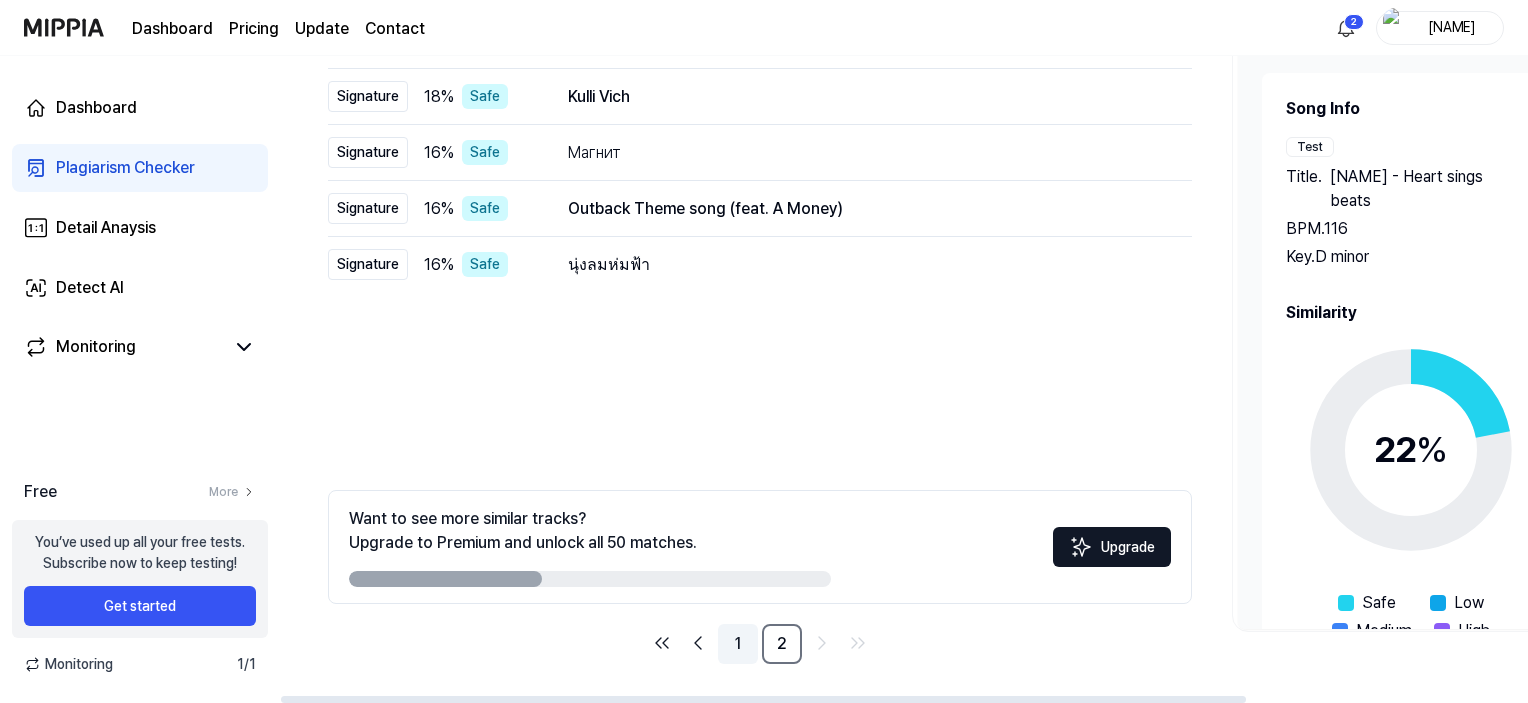 click on "1" at bounding box center (738, 644) 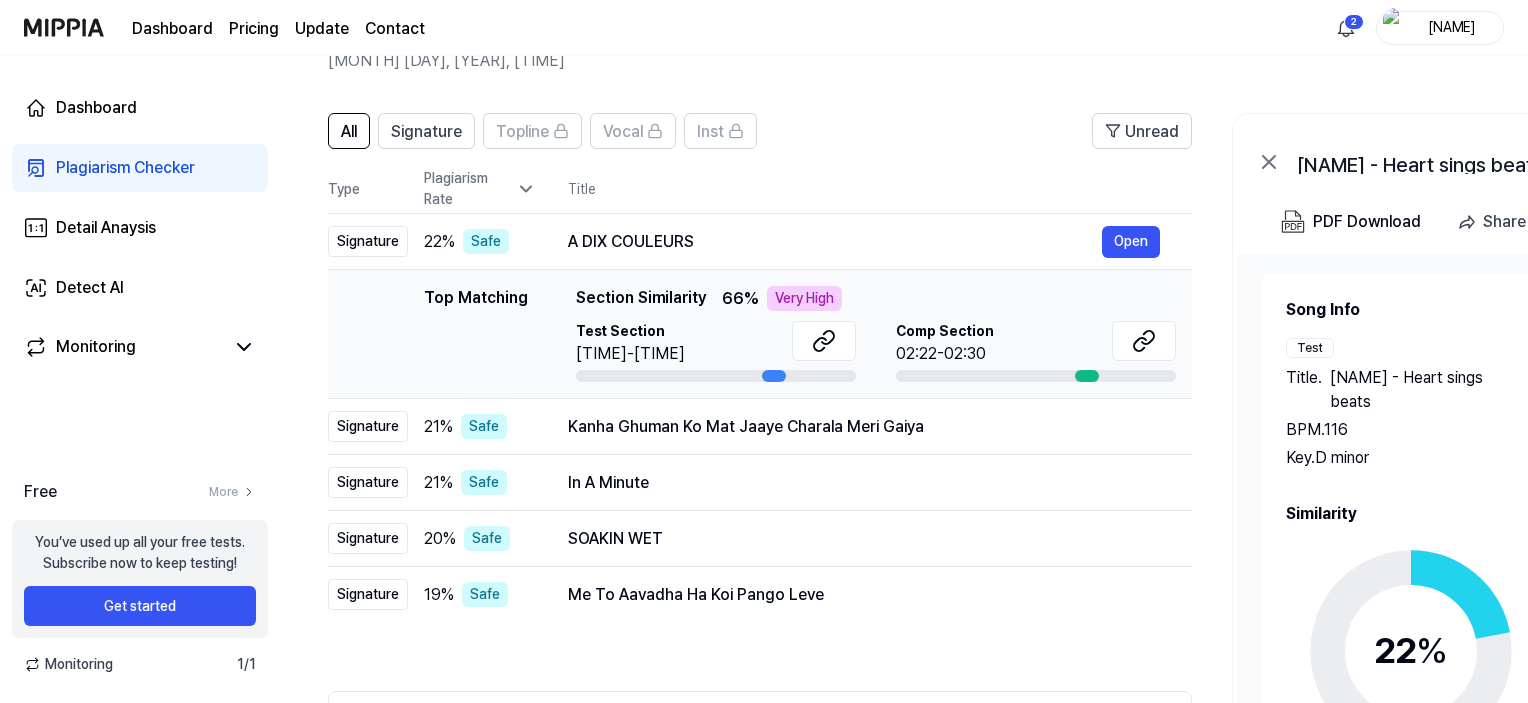 scroll, scrollTop: 100, scrollLeft: 0, axis: vertical 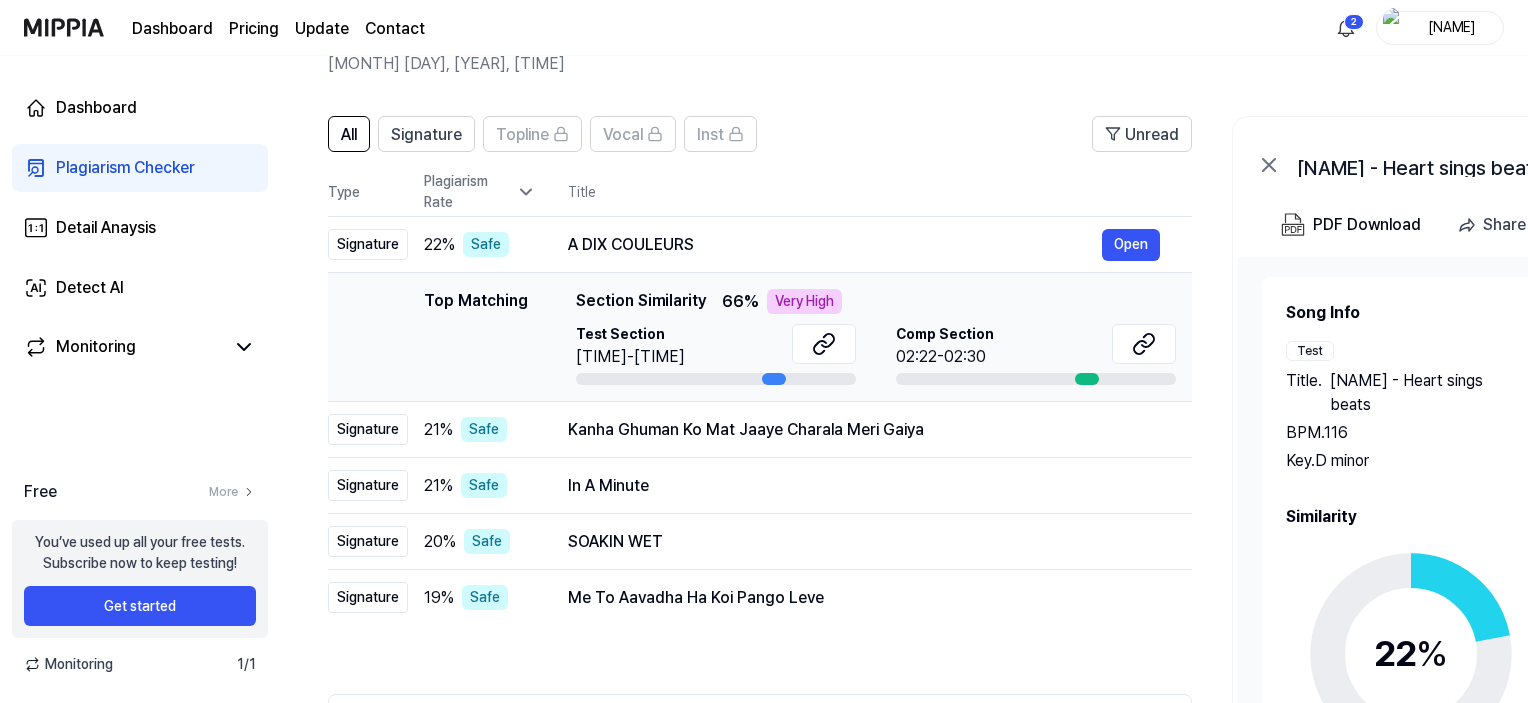 drag, startPoint x: 325, startPoint y: 189, endPoint x: 624, endPoint y: 292, distance: 316.2436 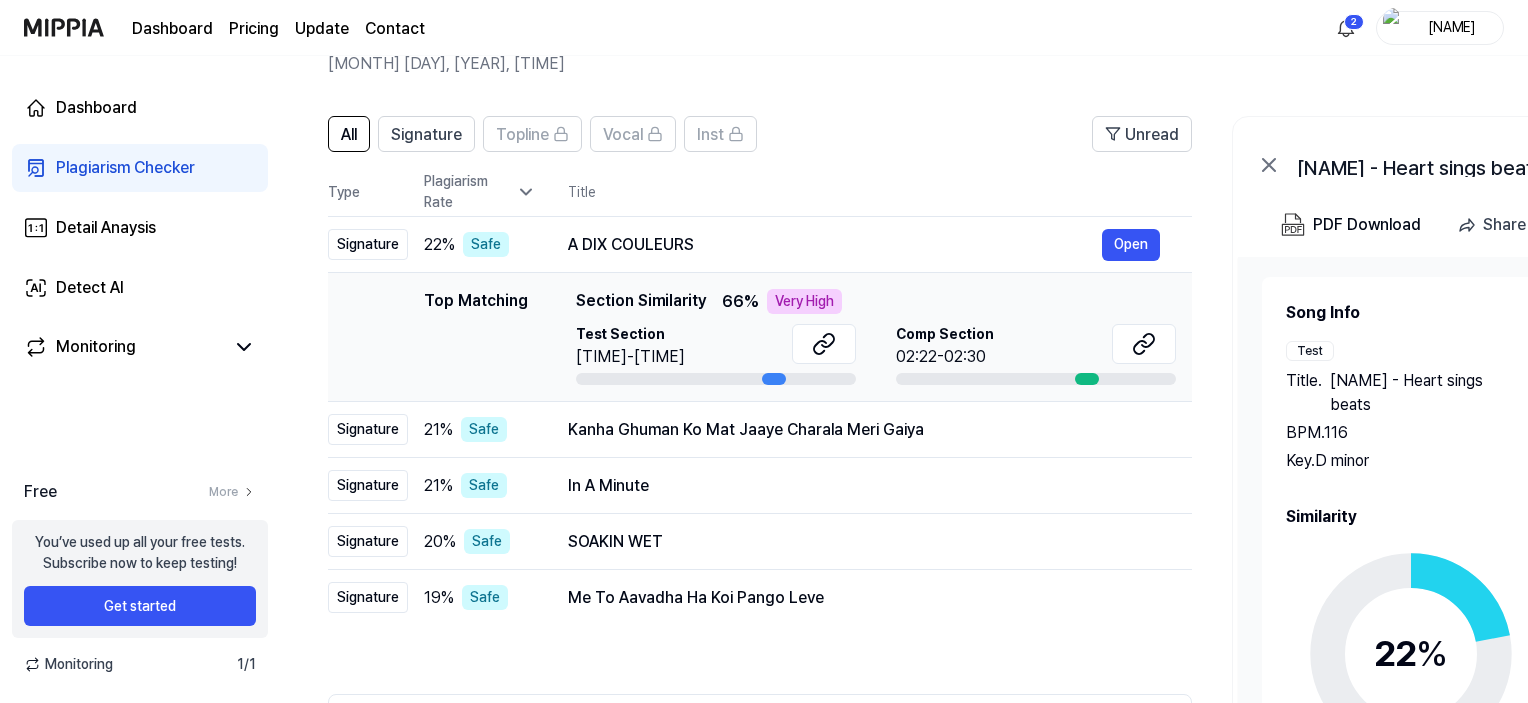 scroll, scrollTop: 0, scrollLeft: 364, axis: horizontal 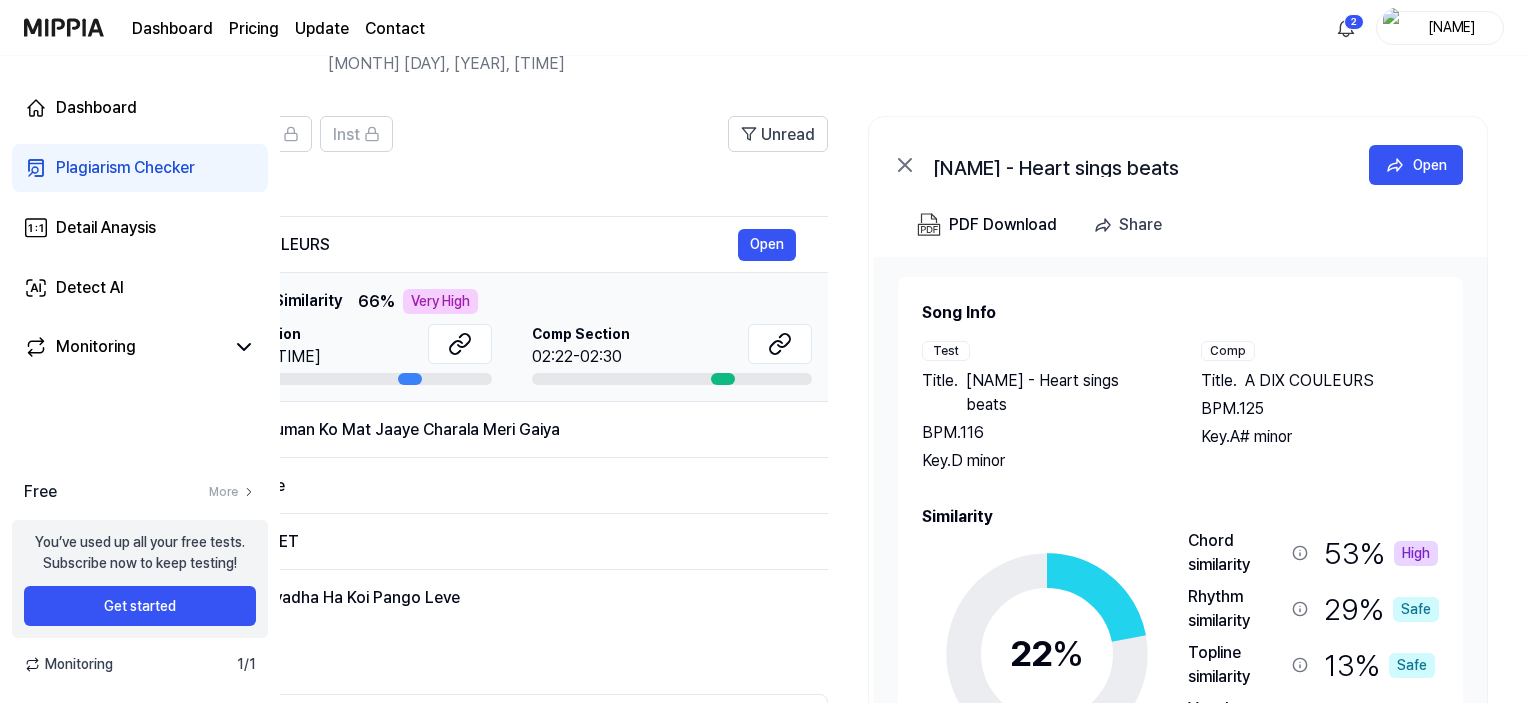 drag, startPoint x: 825, startPoint y: 591, endPoint x: 859, endPoint y: 540, distance: 61.294373 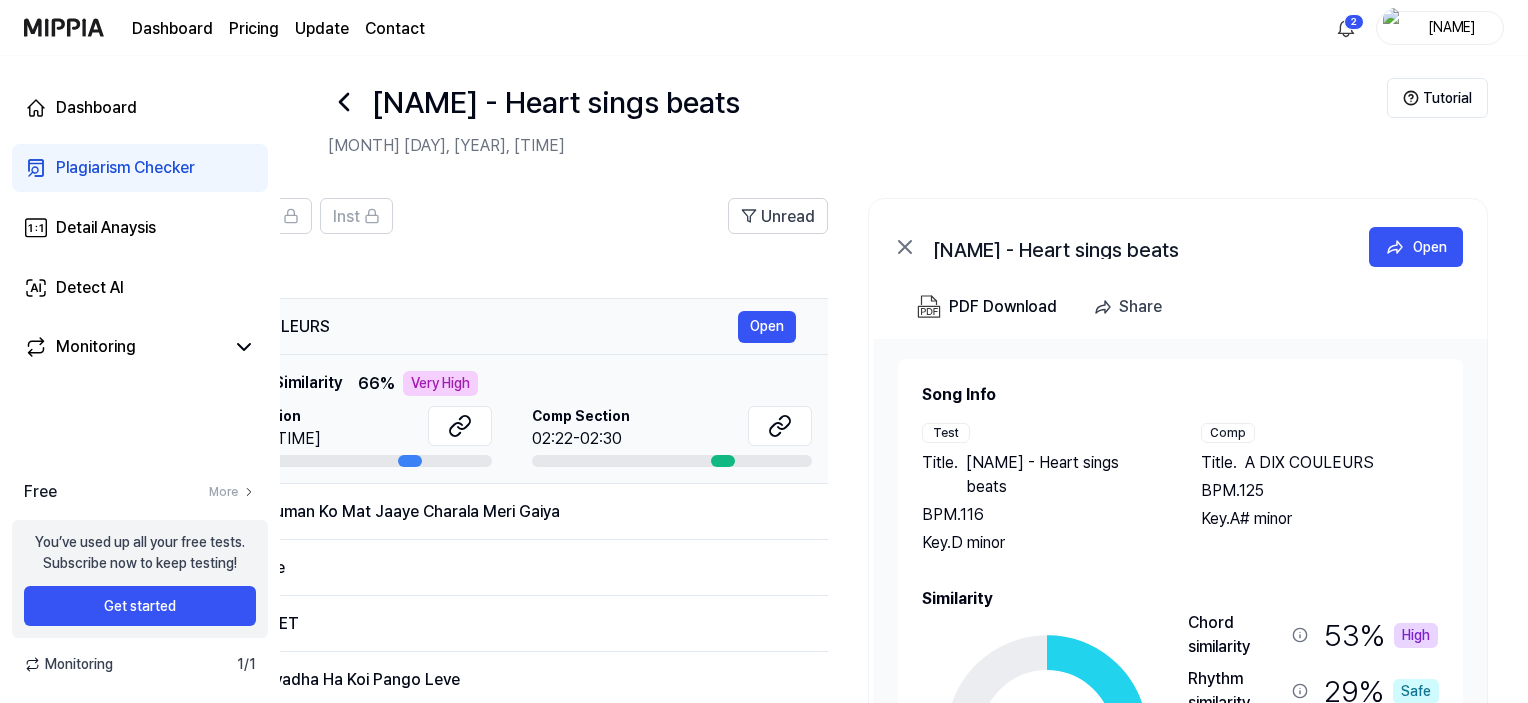scroll, scrollTop: 4, scrollLeft: 0, axis: vertical 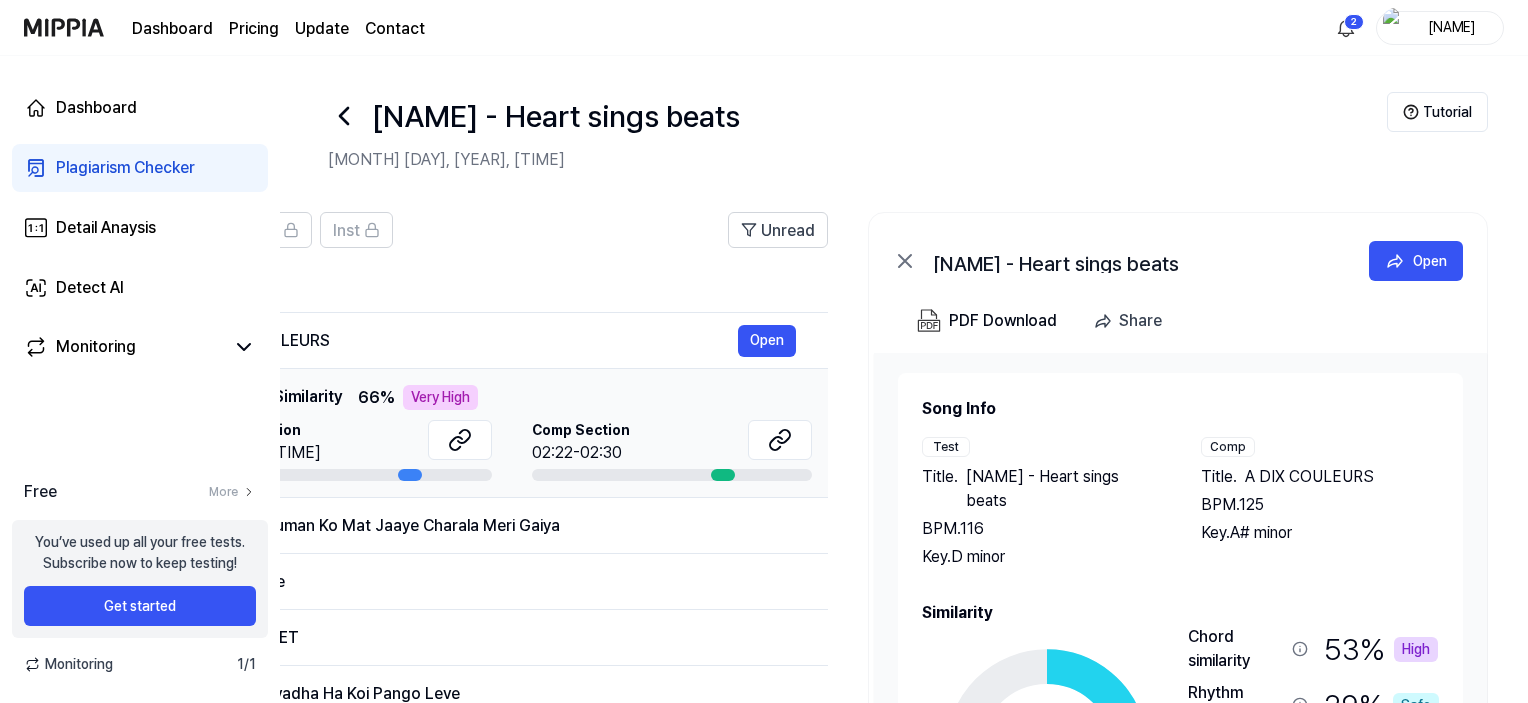 click 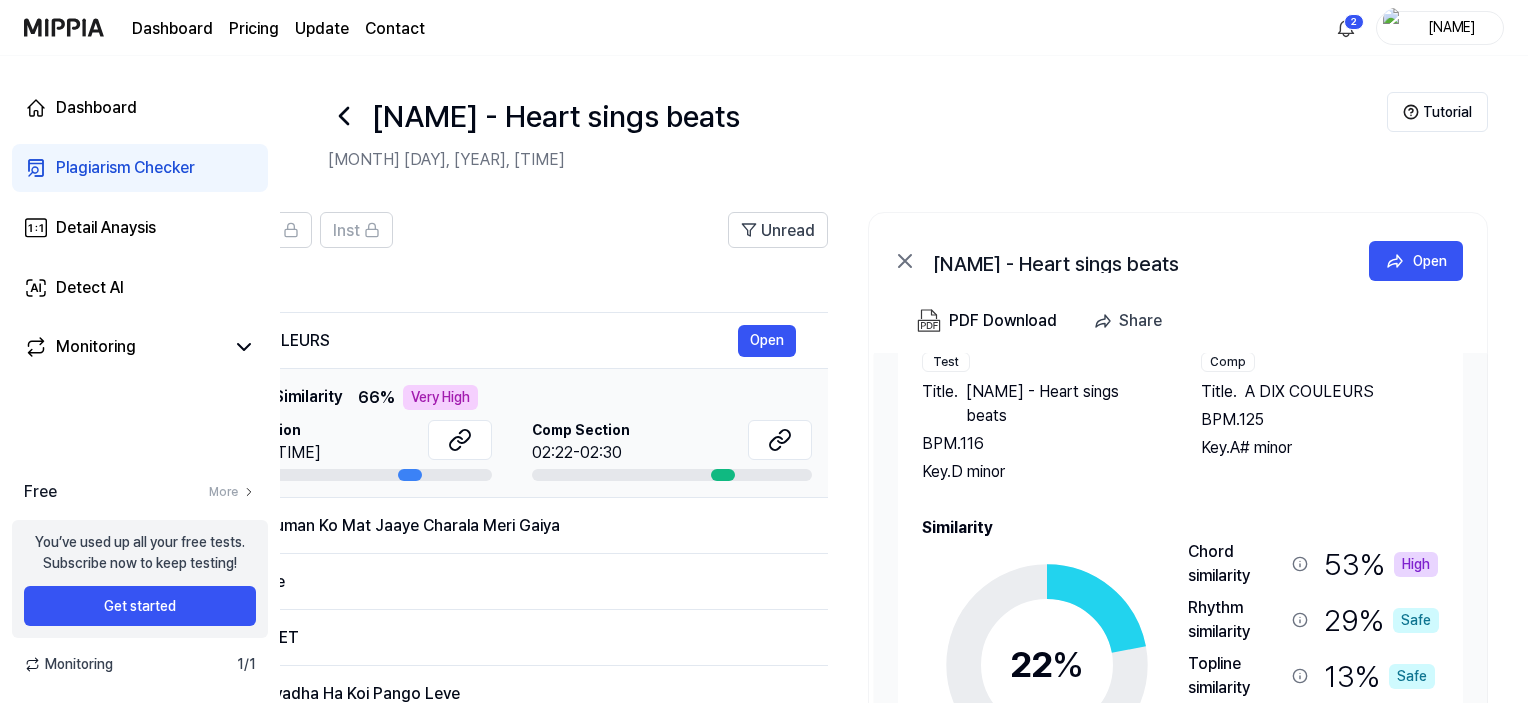 scroll, scrollTop: 0, scrollLeft: 0, axis: both 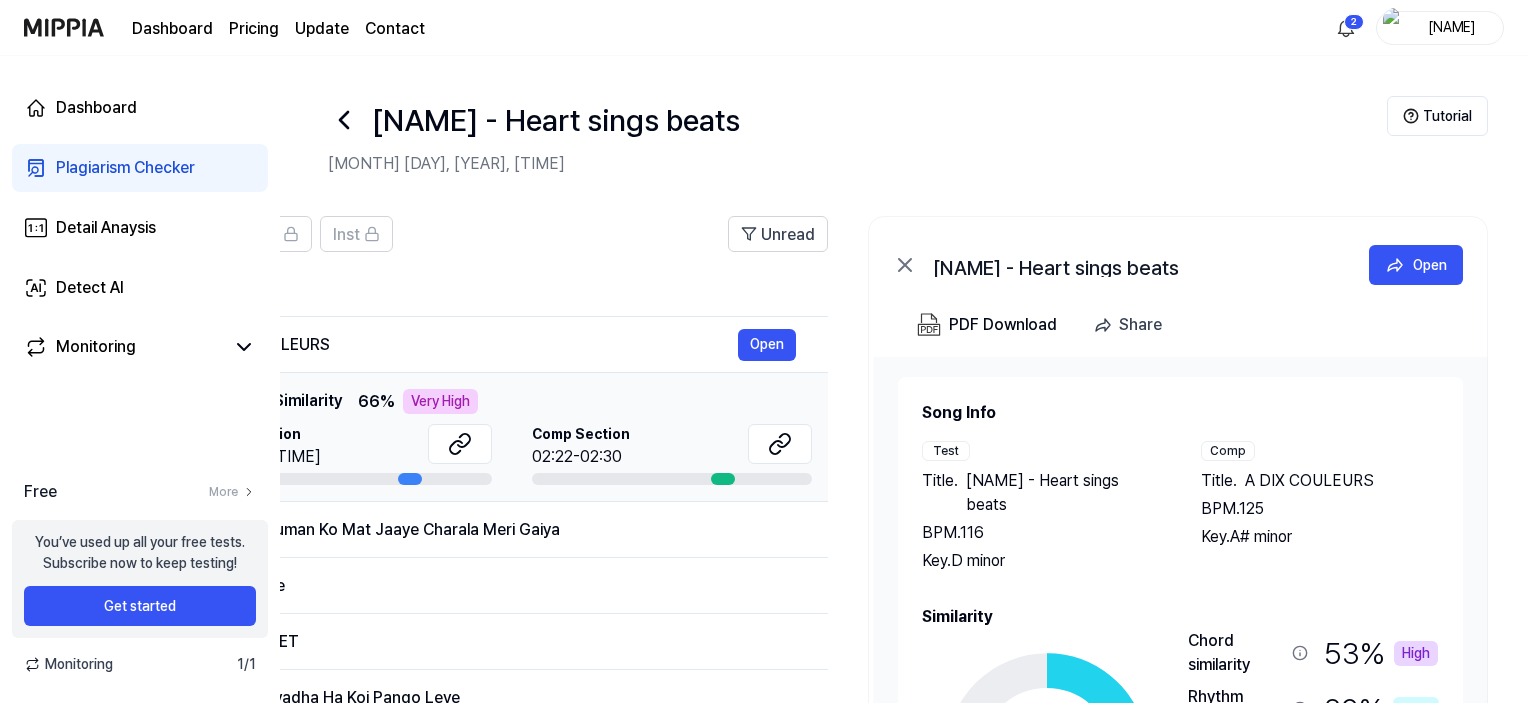 click 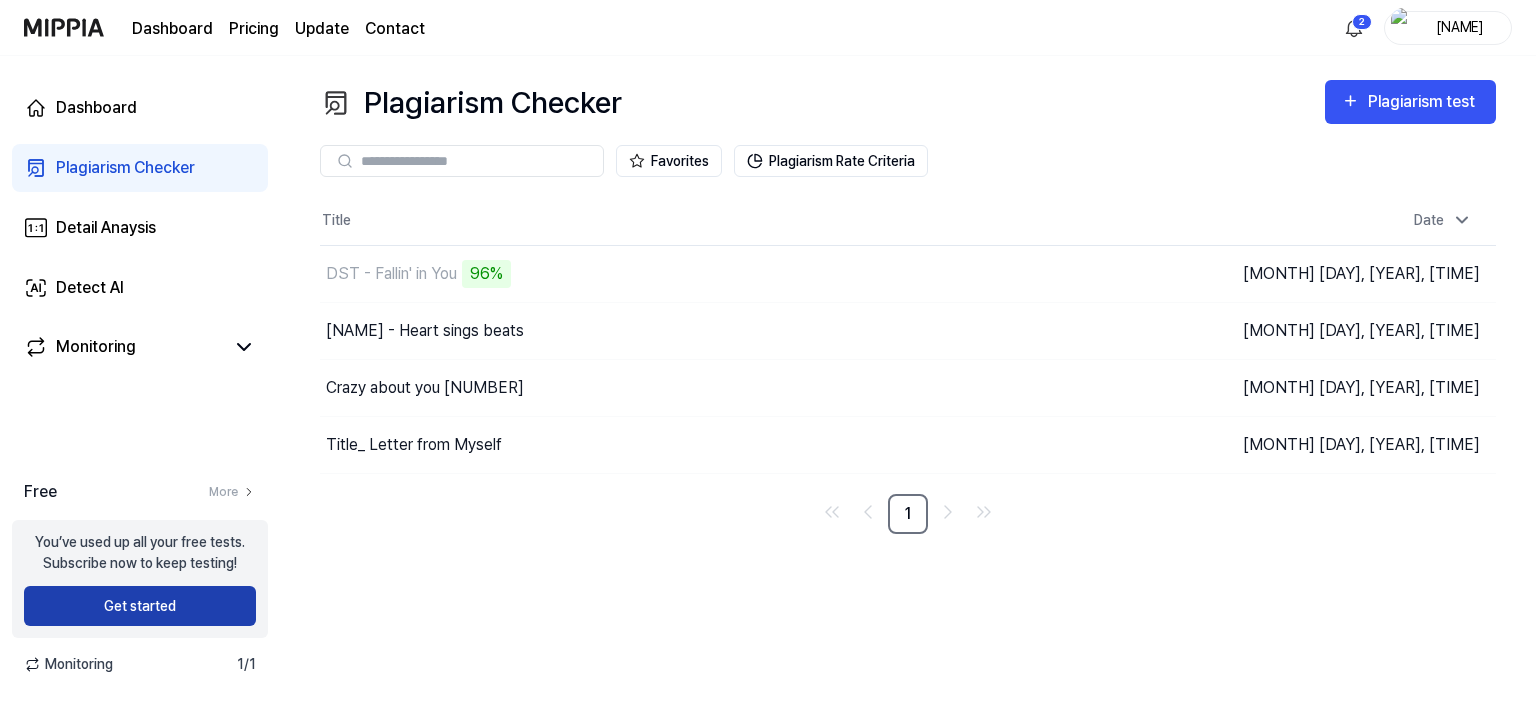 click on "Get started" at bounding box center [140, 606] 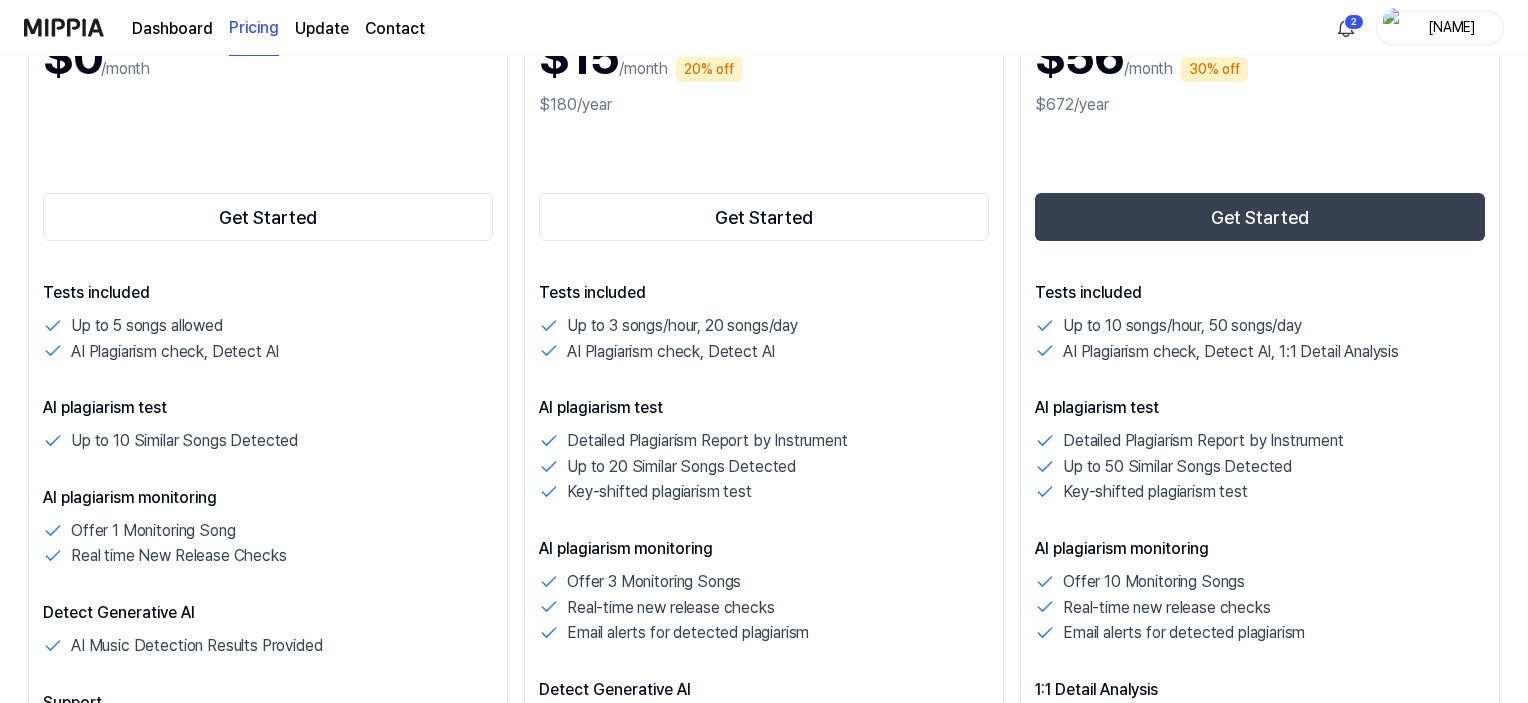 scroll, scrollTop: 400, scrollLeft: 0, axis: vertical 